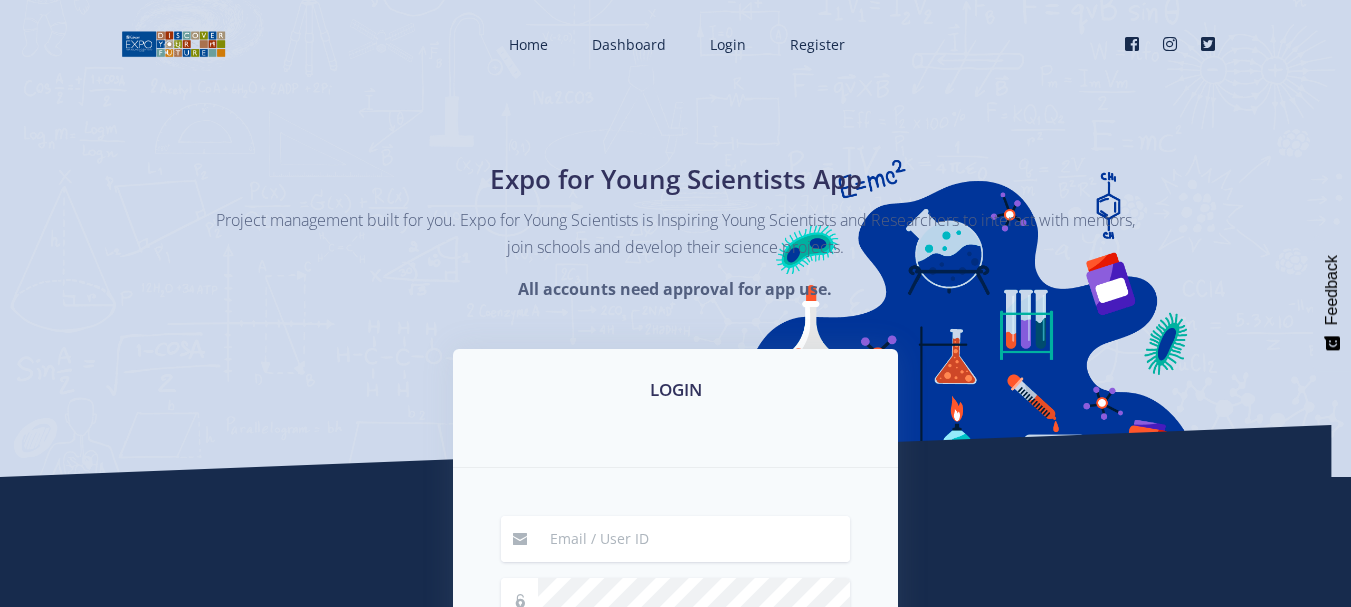 scroll, scrollTop: 0, scrollLeft: 0, axis: both 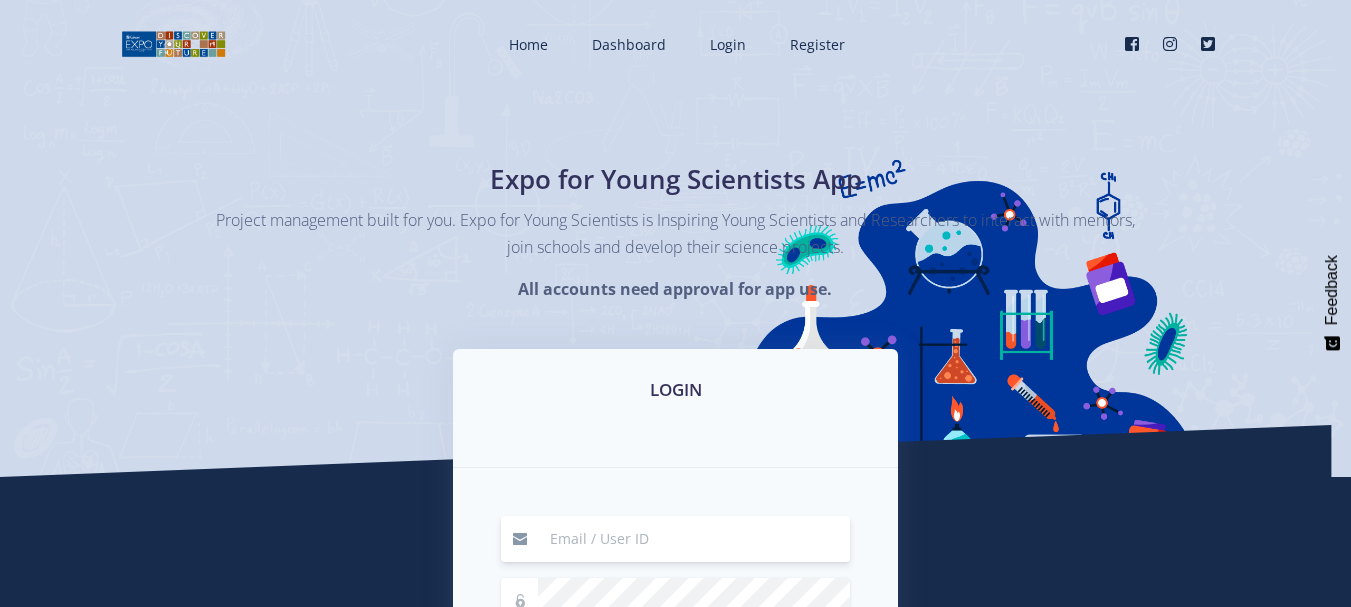 type on "randhir@salog.co.za" 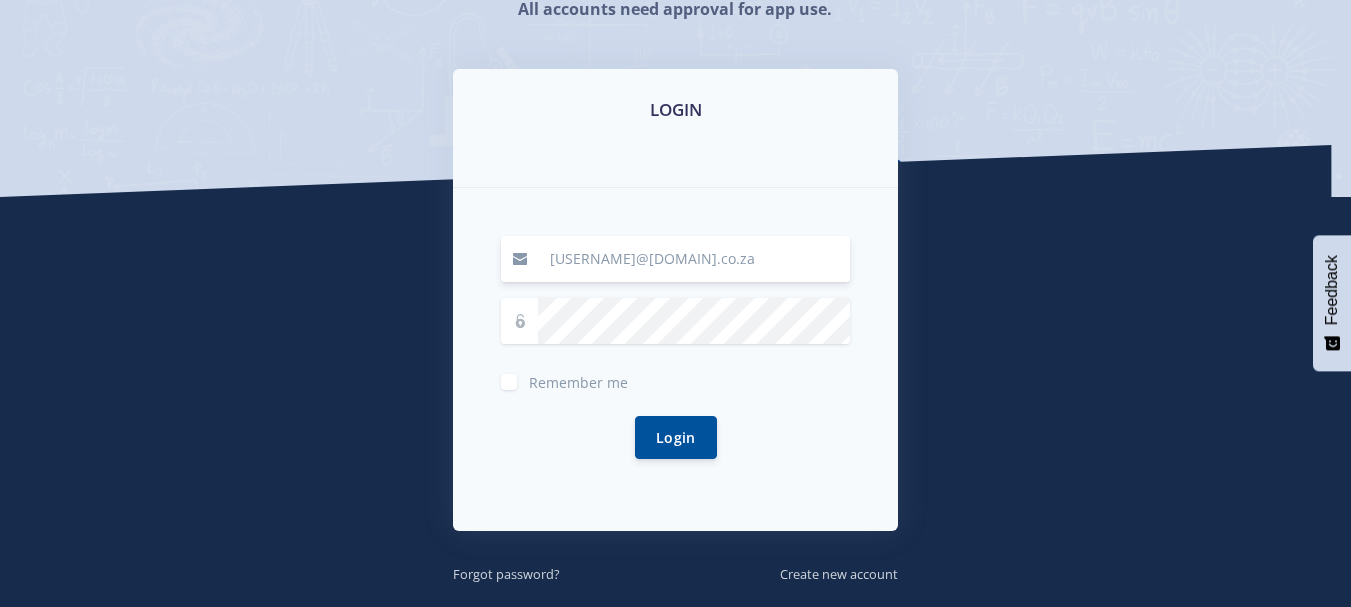 scroll, scrollTop: 298, scrollLeft: 0, axis: vertical 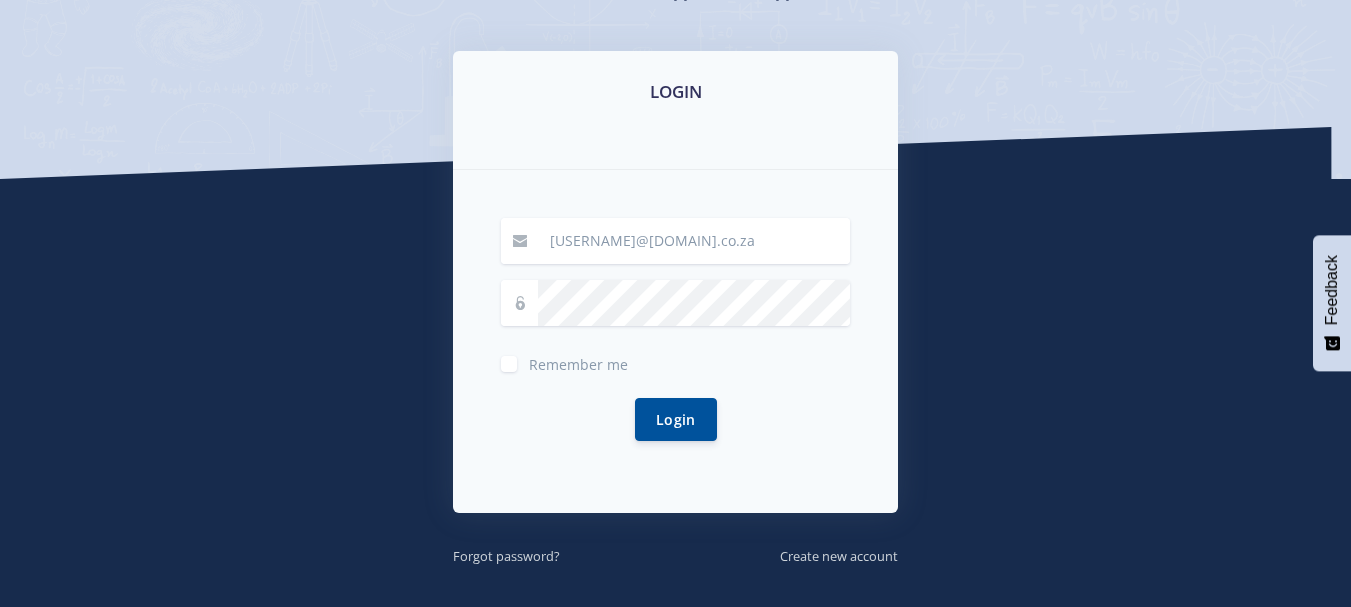 click on "Remember me" at bounding box center (675, 362) 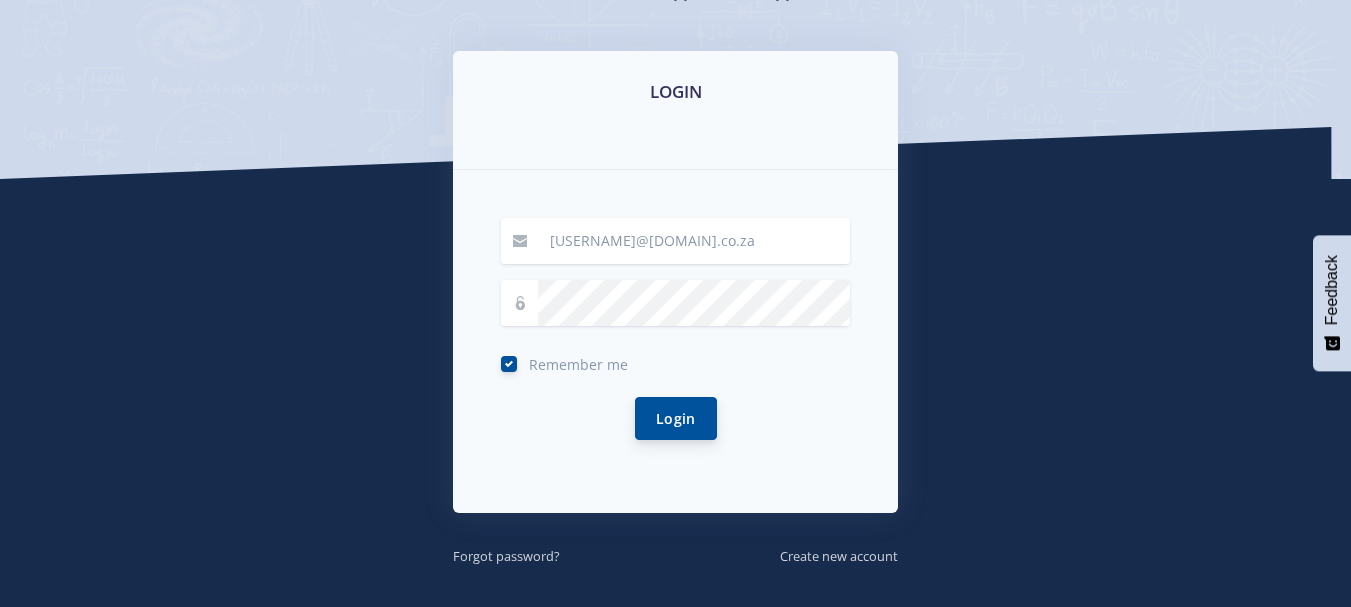 click on "Login" at bounding box center (676, 418) 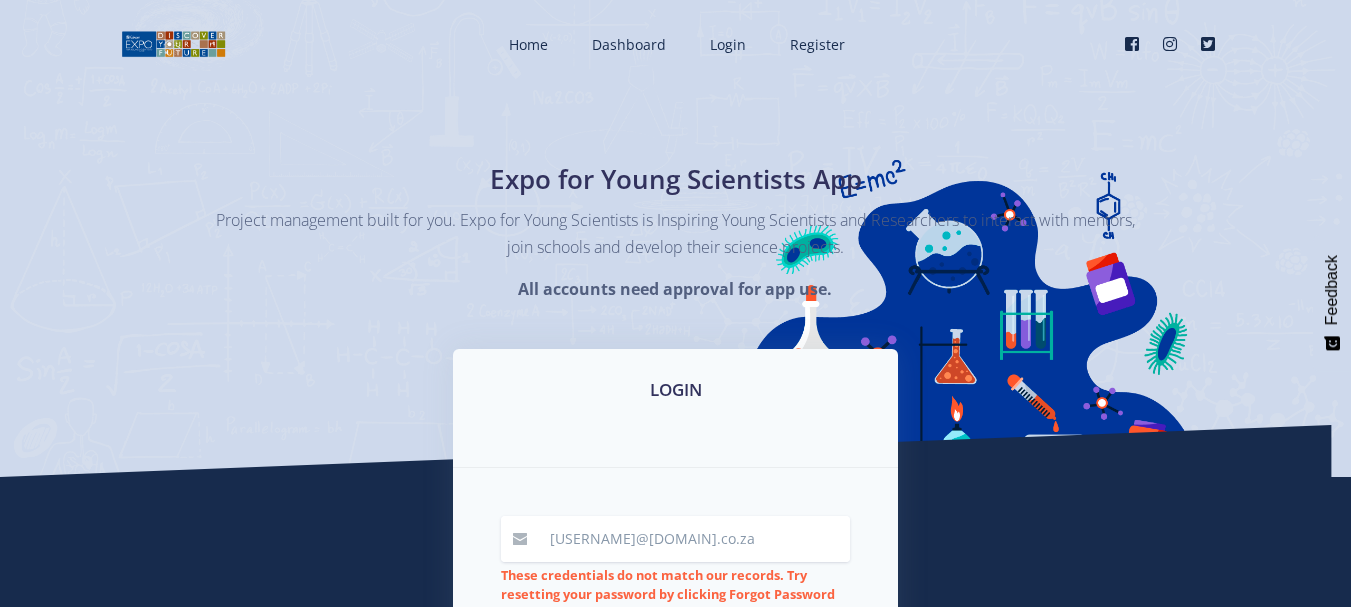 scroll, scrollTop: 0, scrollLeft: 0, axis: both 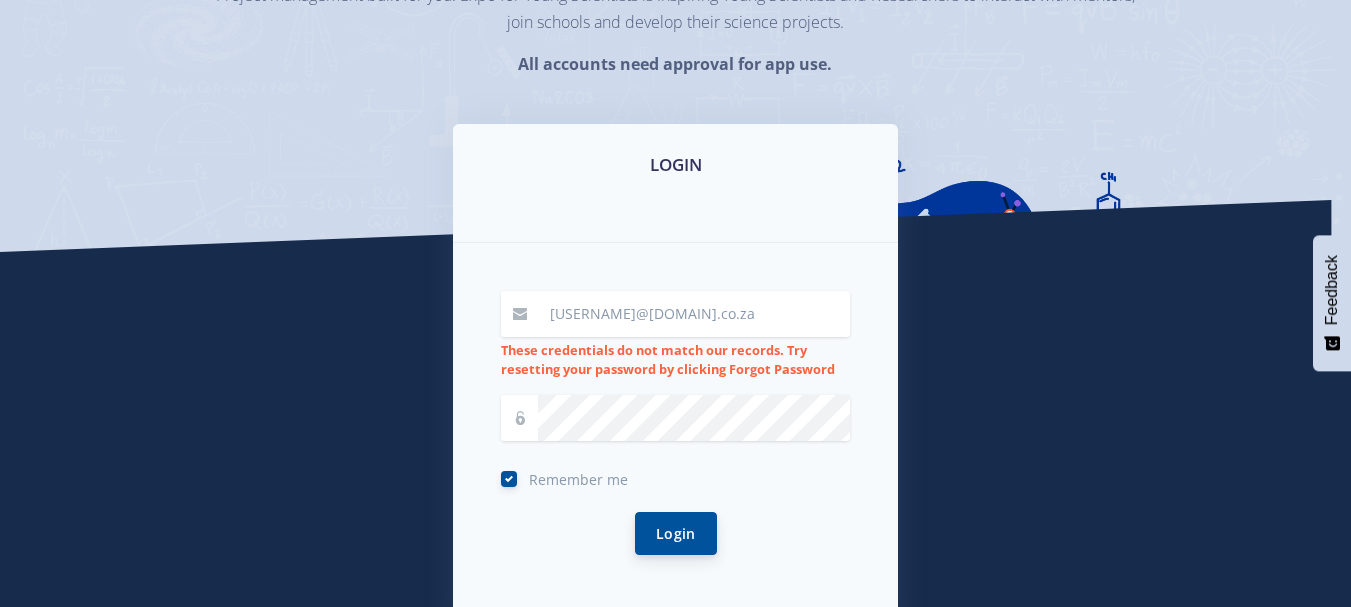 click on "Login" at bounding box center [676, 533] 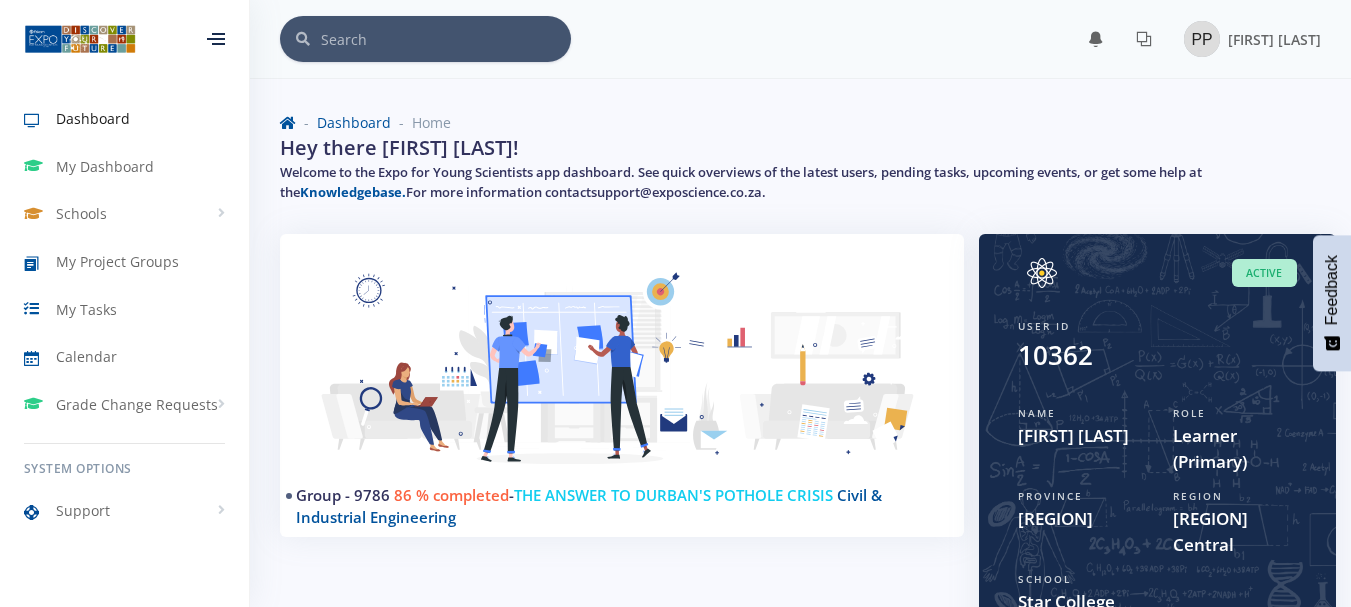 scroll, scrollTop: 0, scrollLeft: 0, axis: both 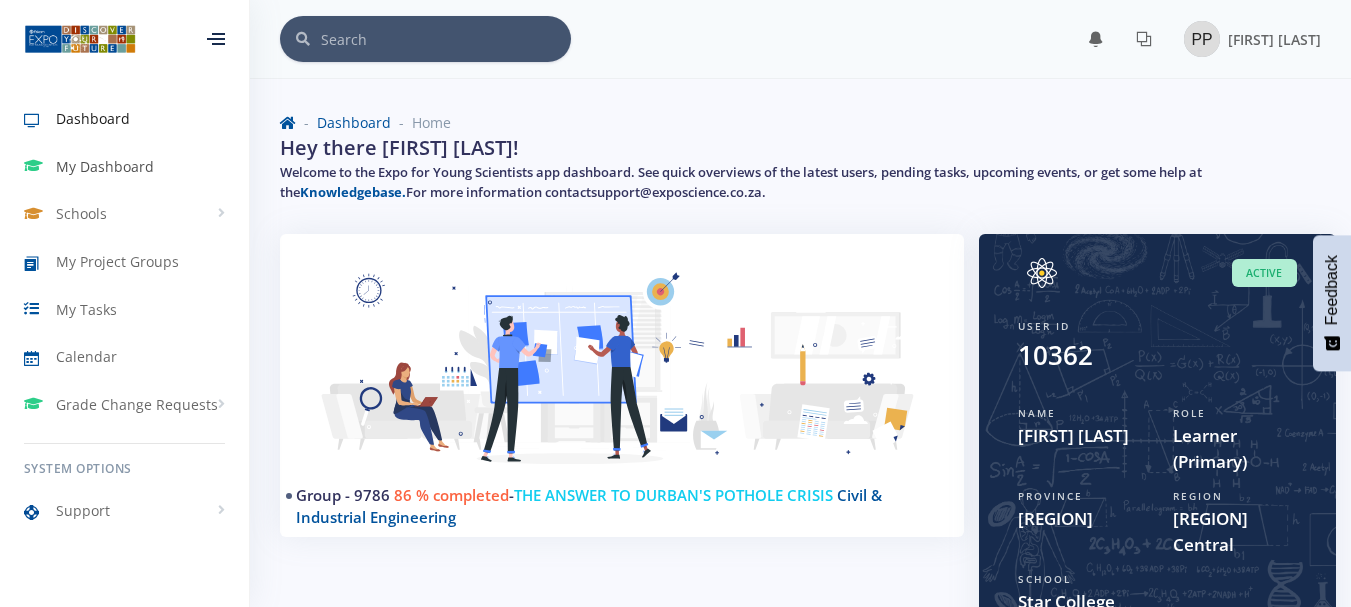 click on "My Dashboard" at bounding box center [105, 166] 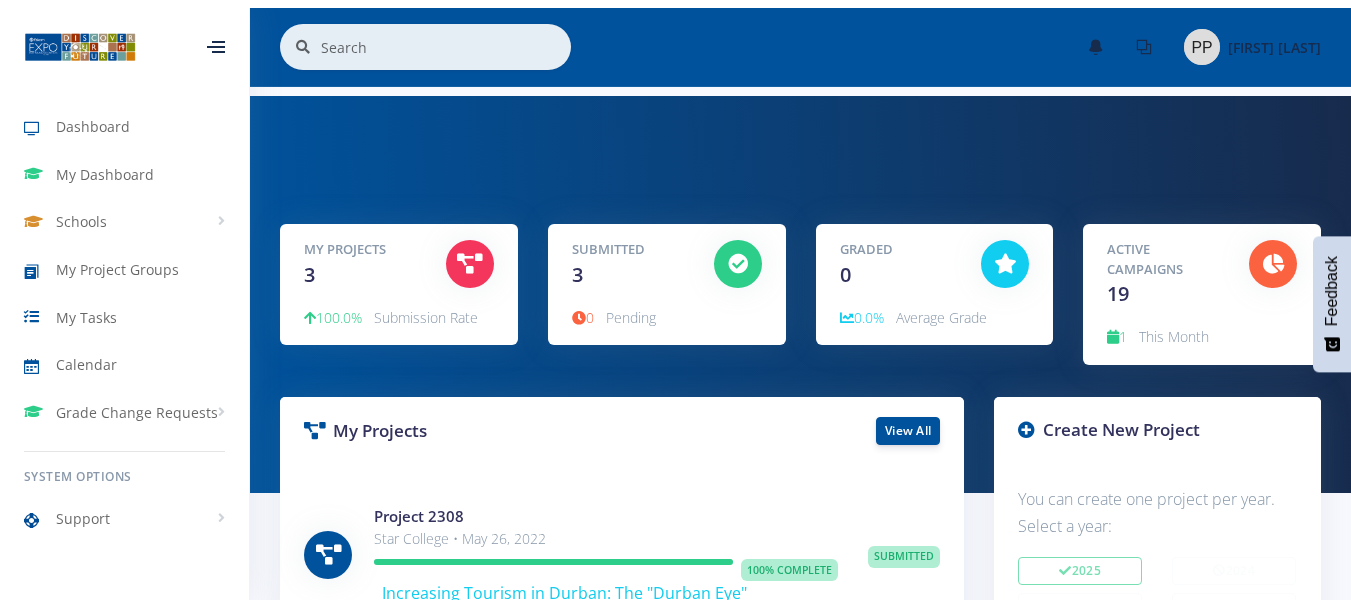 scroll, scrollTop: 0, scrollLeft: 0, axis: both 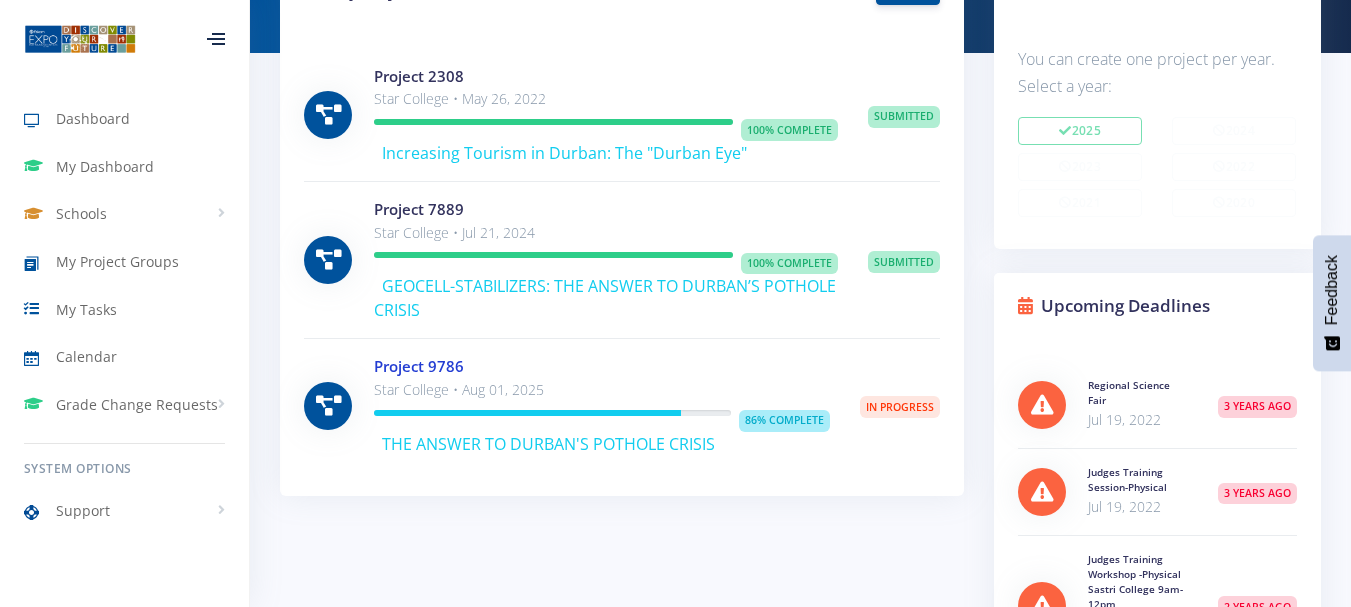click on "Project 9786" at bounding box center (419, 366) 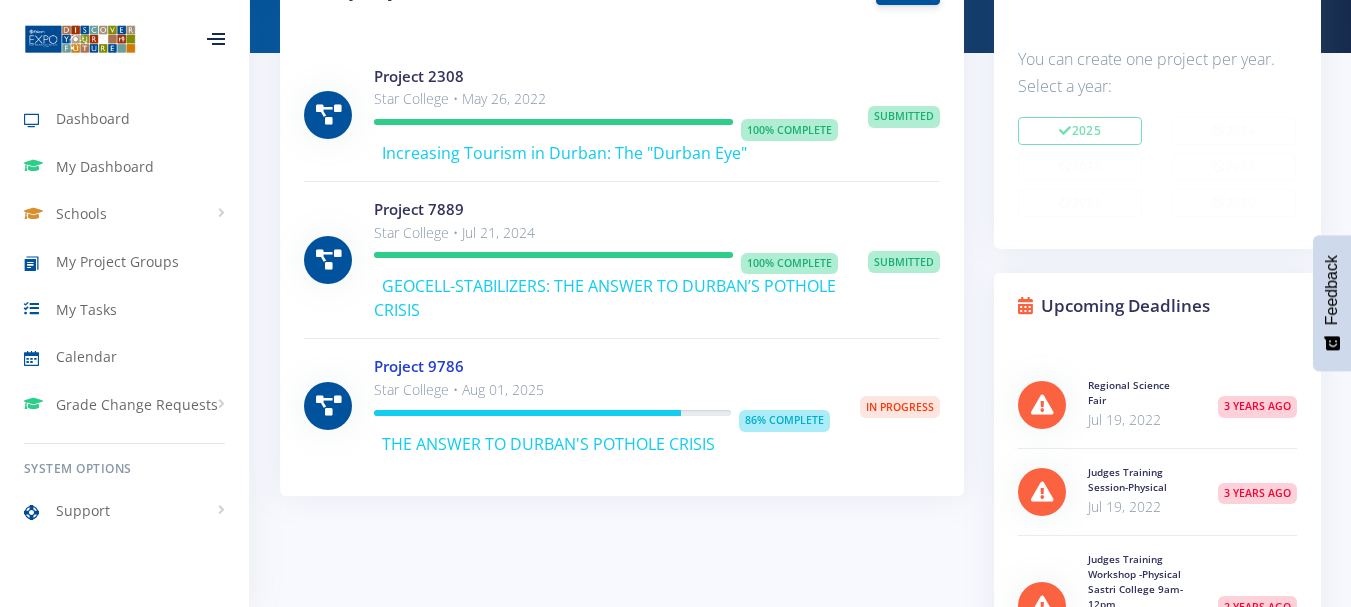 scroll, scrollTop: 999650, scrollLeft: 999721, axis: both 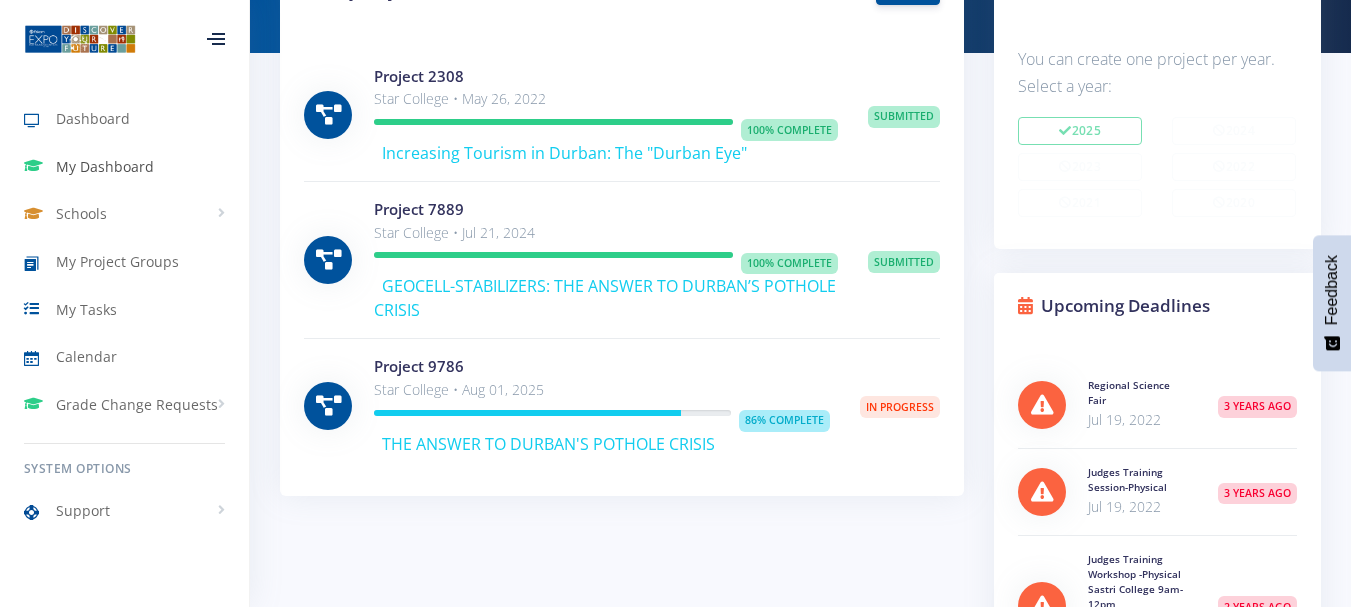 click on "My Dashboard" at bounding box center (124, 167) 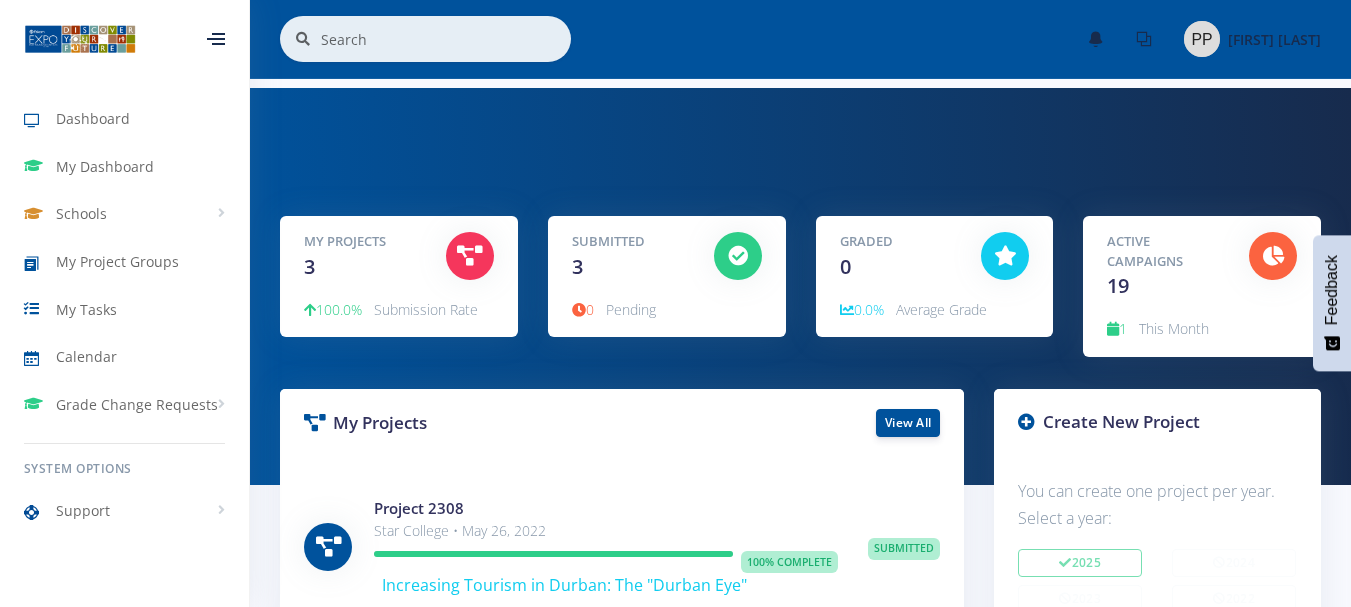 scroll, scrollTop: 0, scrollLeft: 0, axis: both 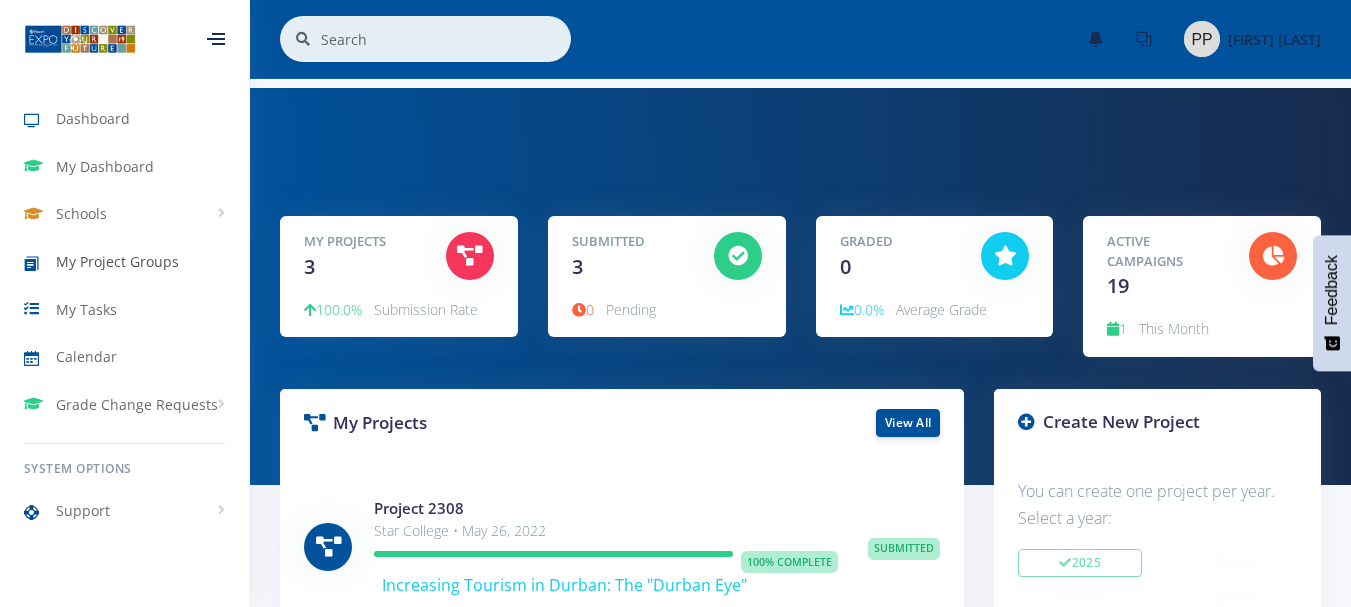 click on "My Project Groups" at bounding box center (117, 261) 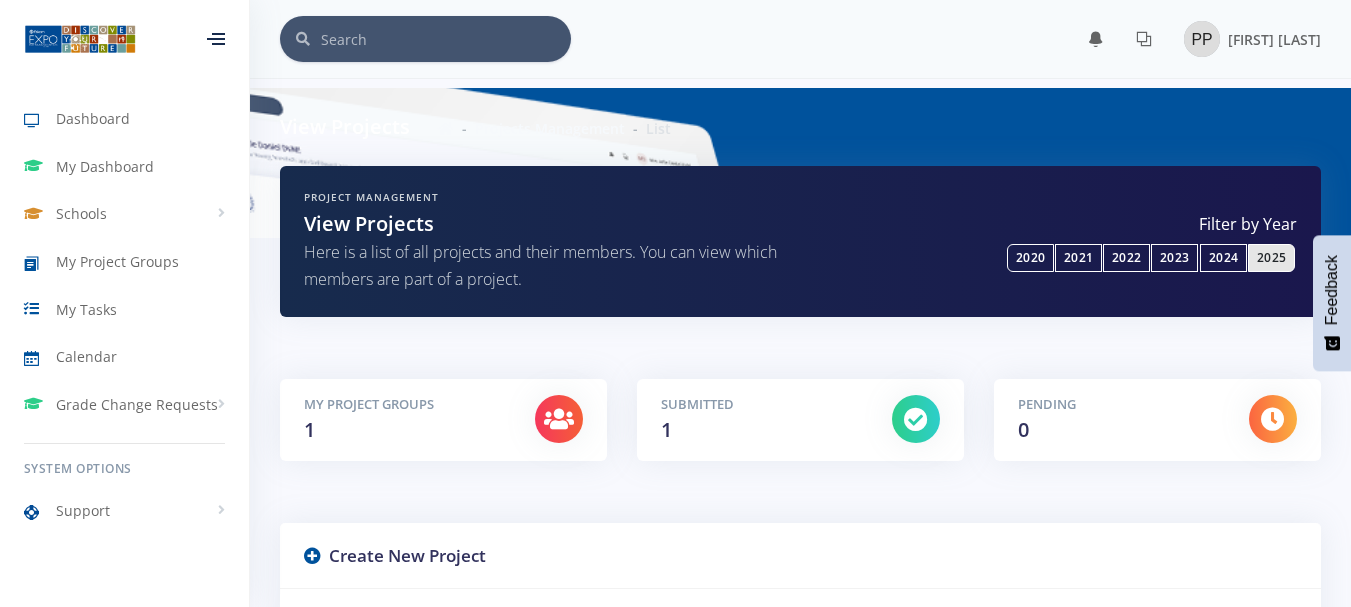 scroll, scrollTop: 0, scrollLeft: 0, axis: both 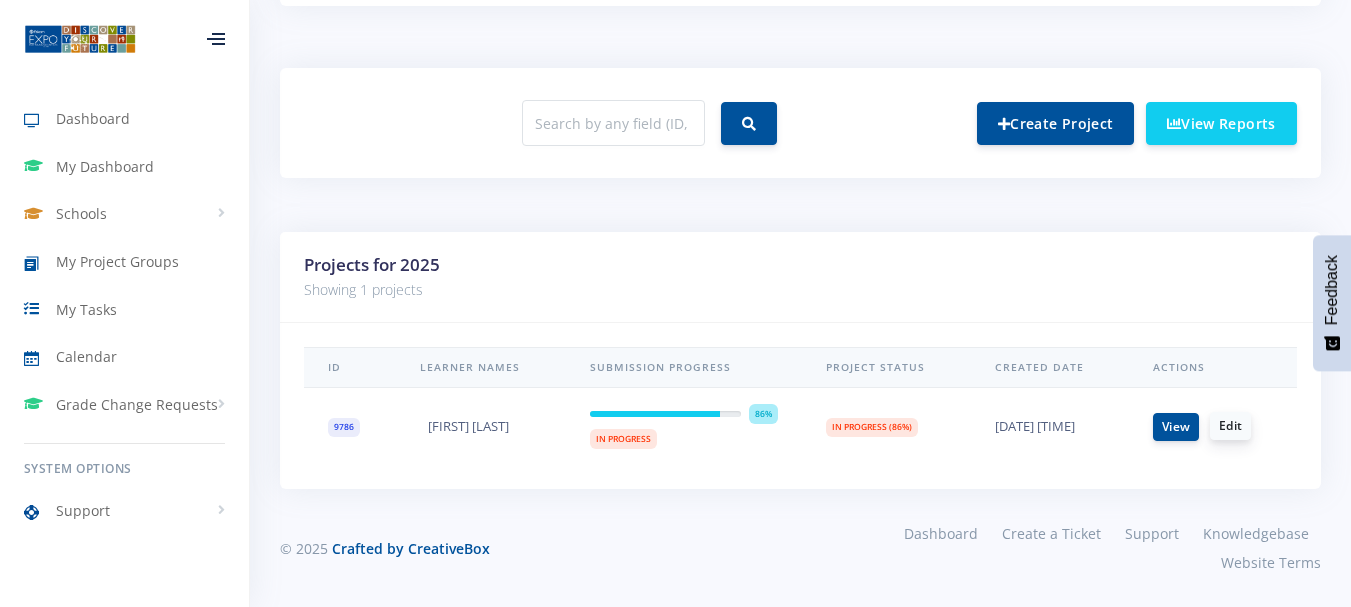 click on "Edit" at bounding box center [1230, 426] 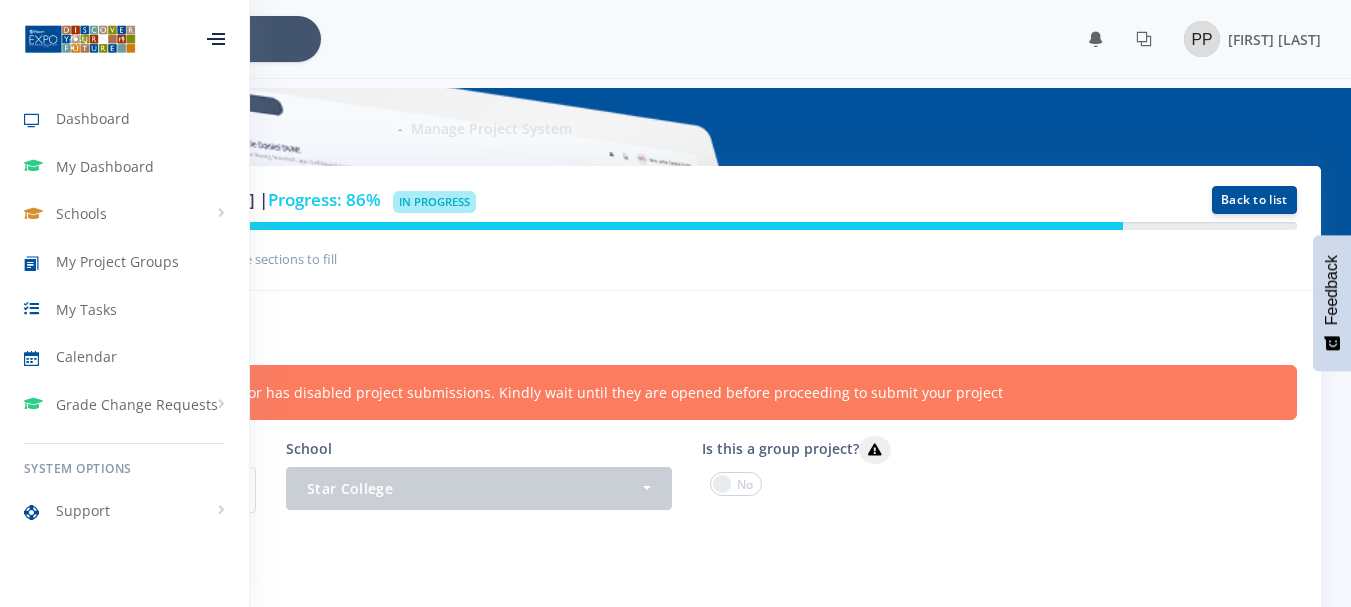 scroll, scrollTop: 0, scrollLeft: 0, axis: both 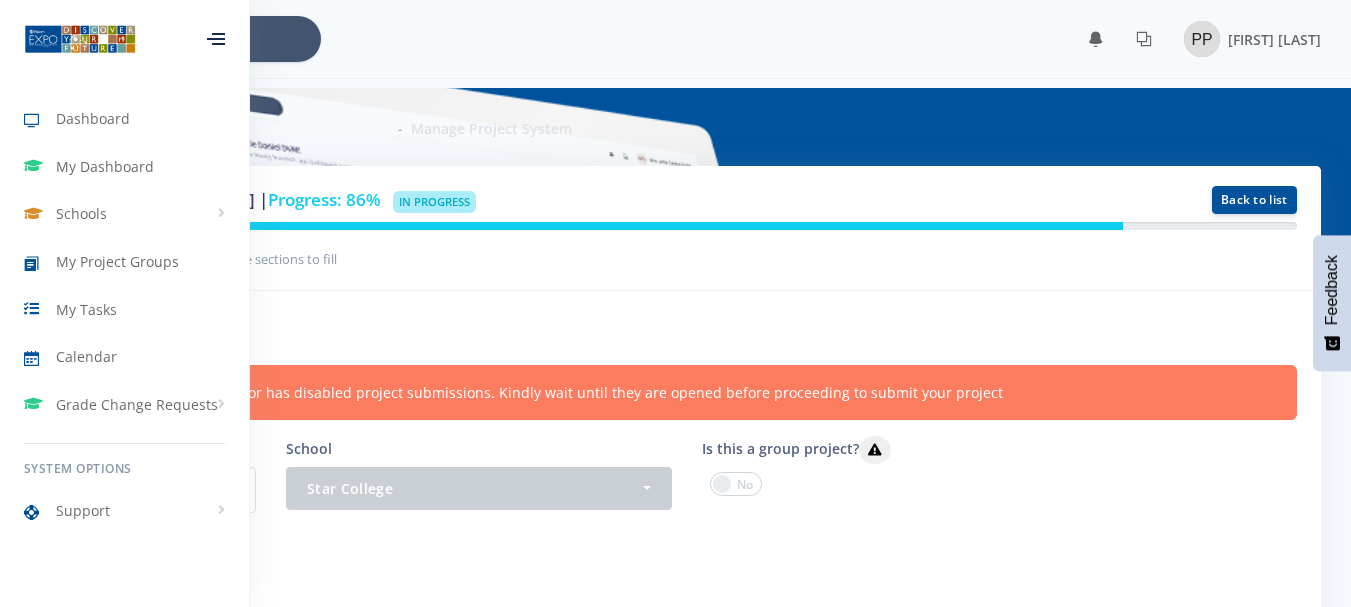click on "Project information" at bounding box center [675, 328] 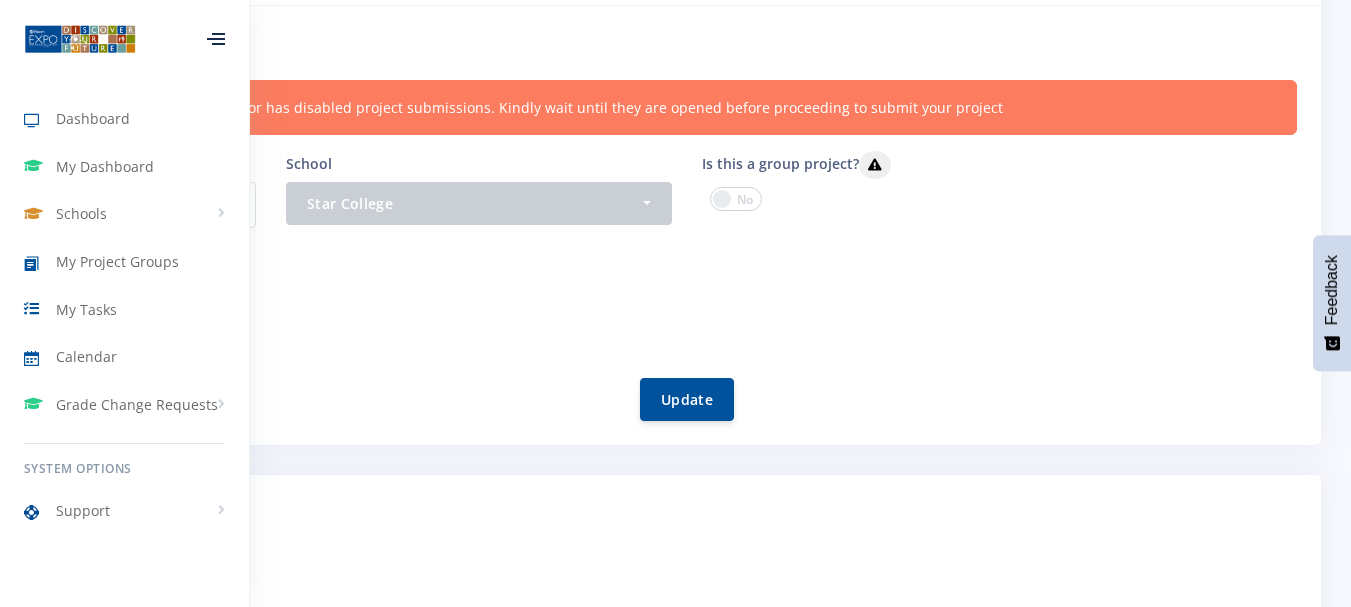 scroll, scrollTop: 342, scrollLeft: 0, axis: vertical 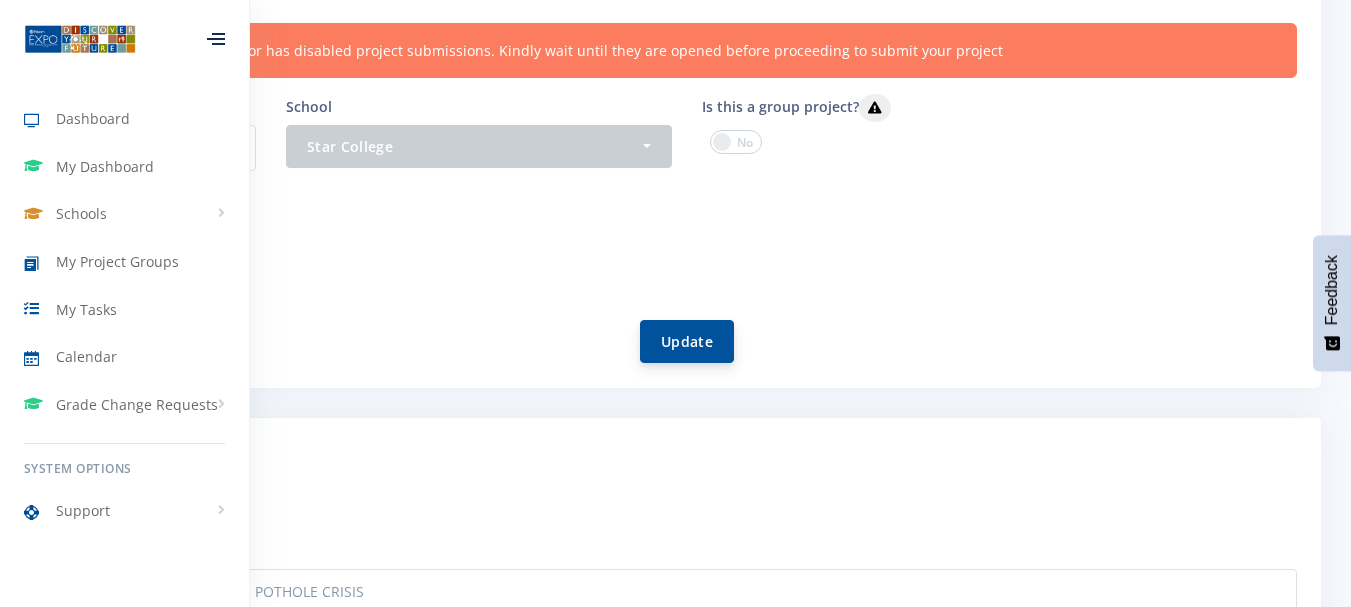 click on "Update" at bounding box center (687, 341) 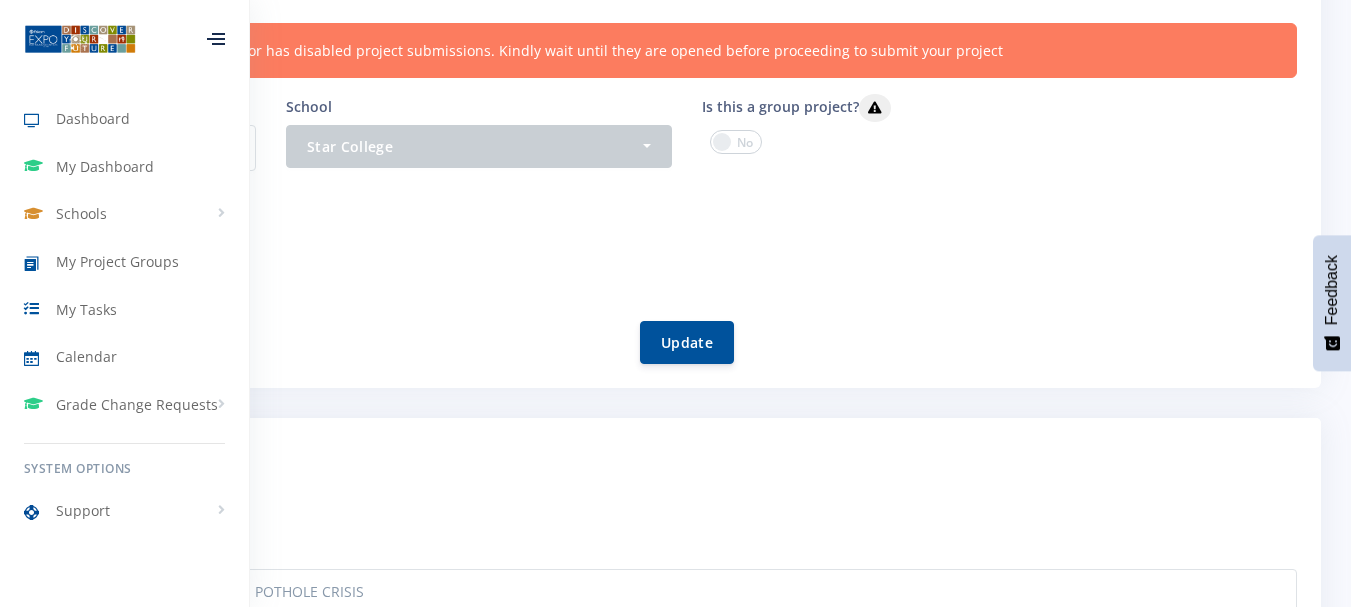 click on "[FIRST] [LAST]" at bounding box center (687, 257) 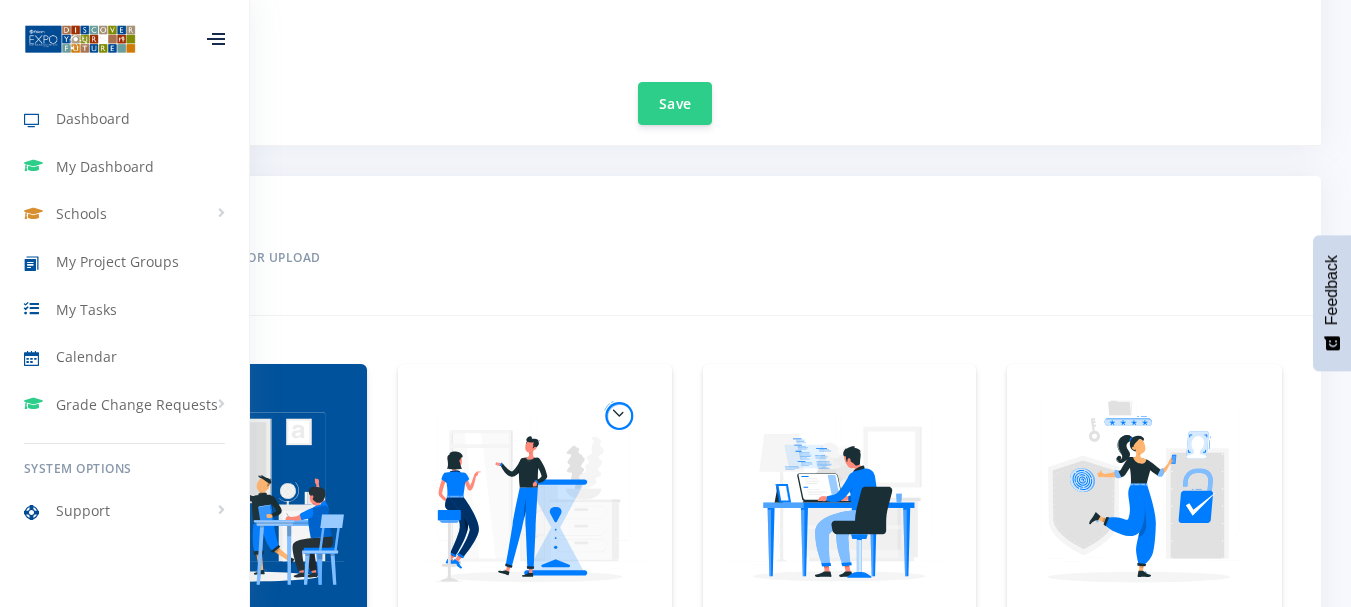 scroll, scrollTop: 1329, scrollLeft: 0, axis: vertical 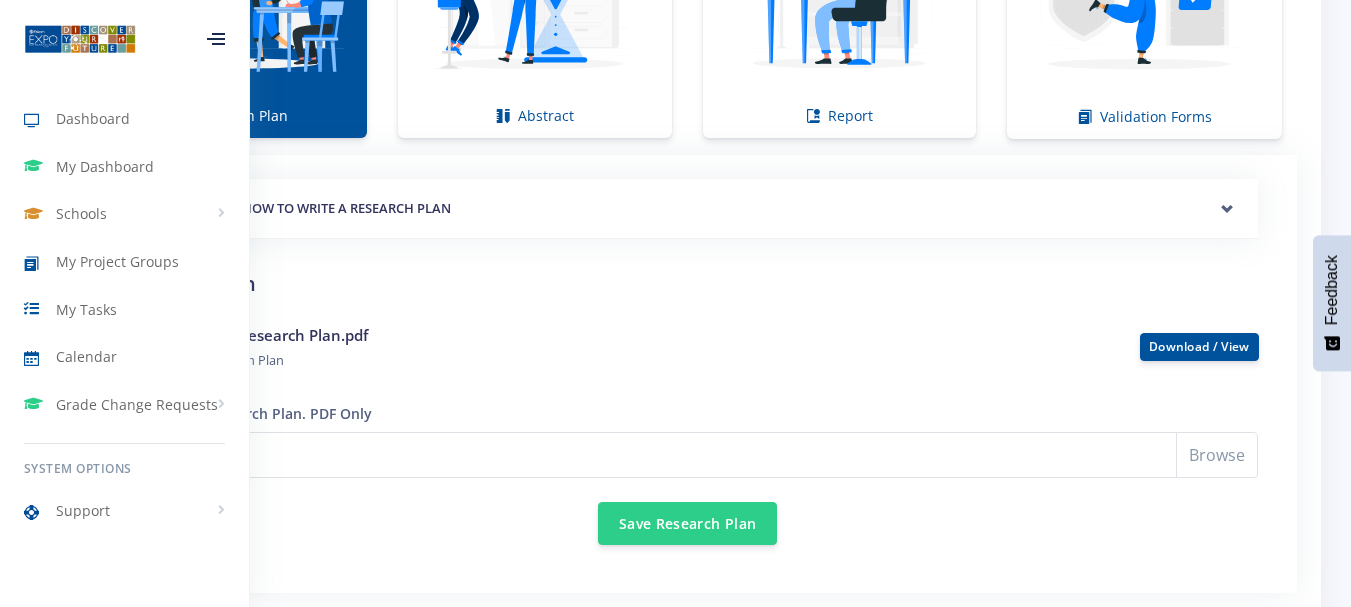 click on "GUIDELINES ON HOW TO WRITE A RESEARCH
PLAN
Research Plan Templates for:
Scientific Investigations
Projects/Experiments Social Sciences Projects Research Plan ●" at bounding box center [687, 362] 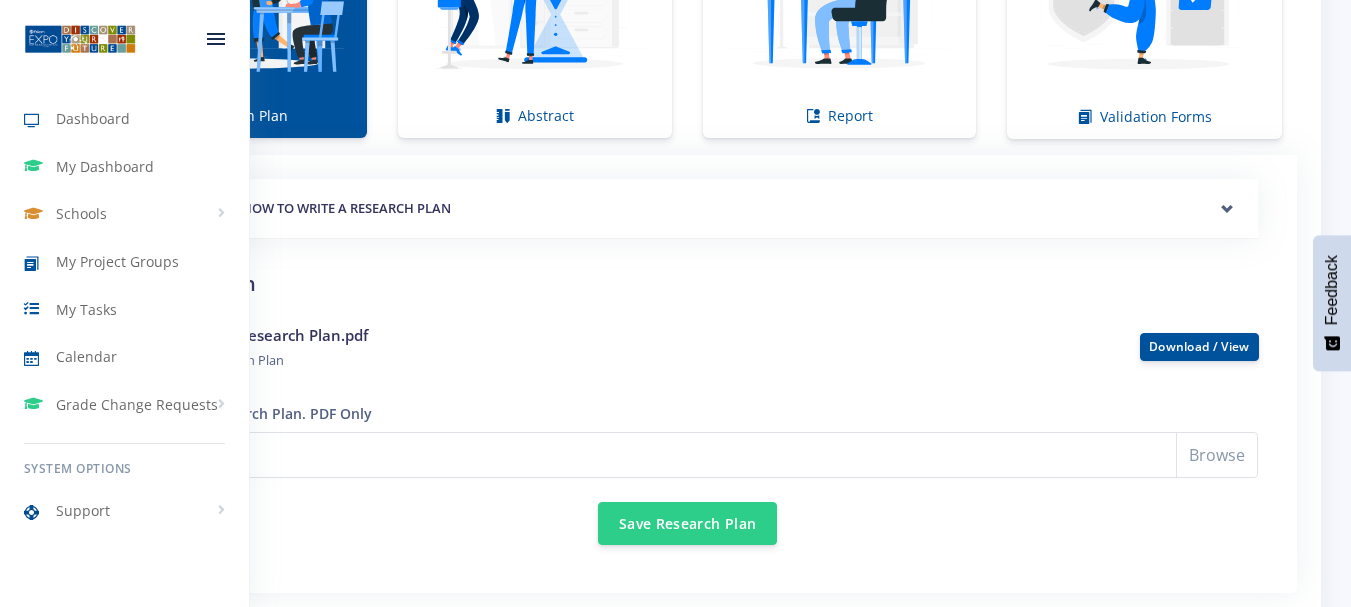 click at bounding box center [216, 39] 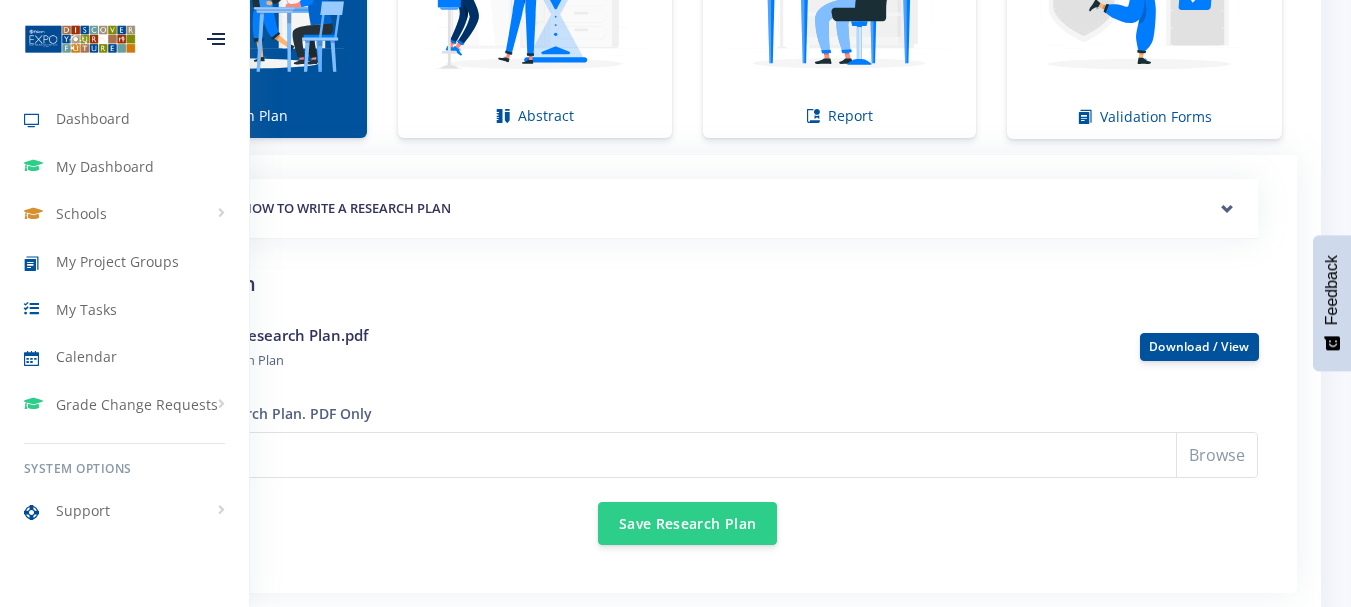 click on "Eskom Research Plan.pdf
●
Research Plan" at bounding box center (648, 347) 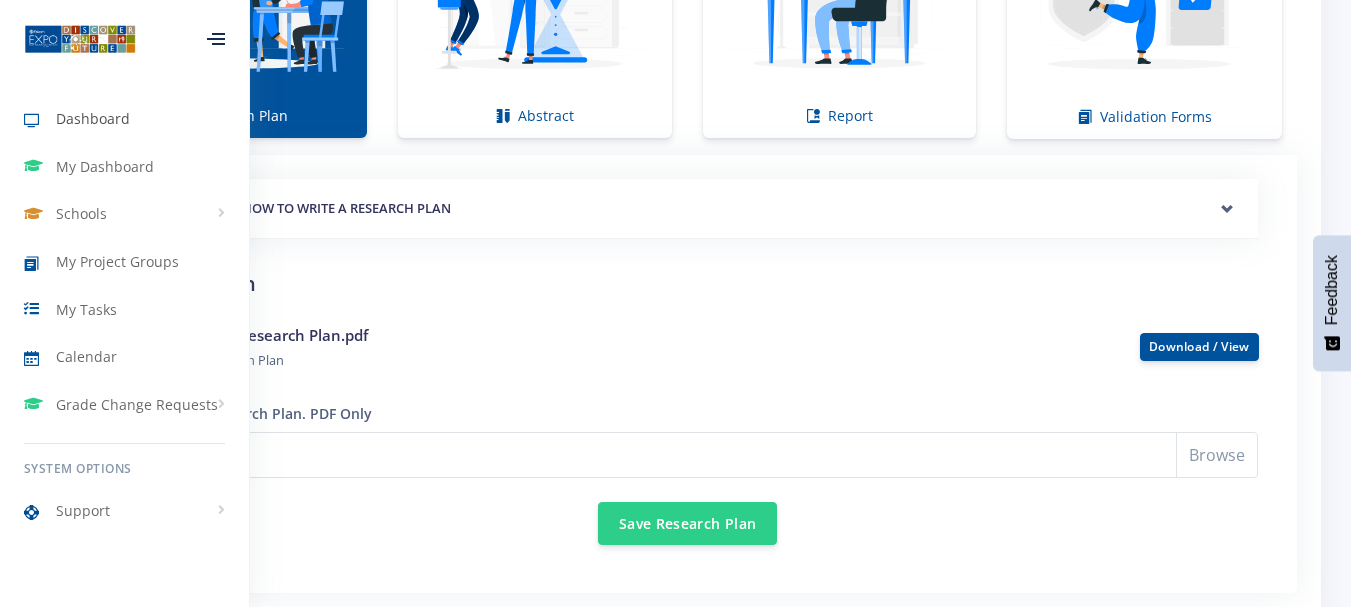 click on "Dashboard" at bounding box center [124, 119] 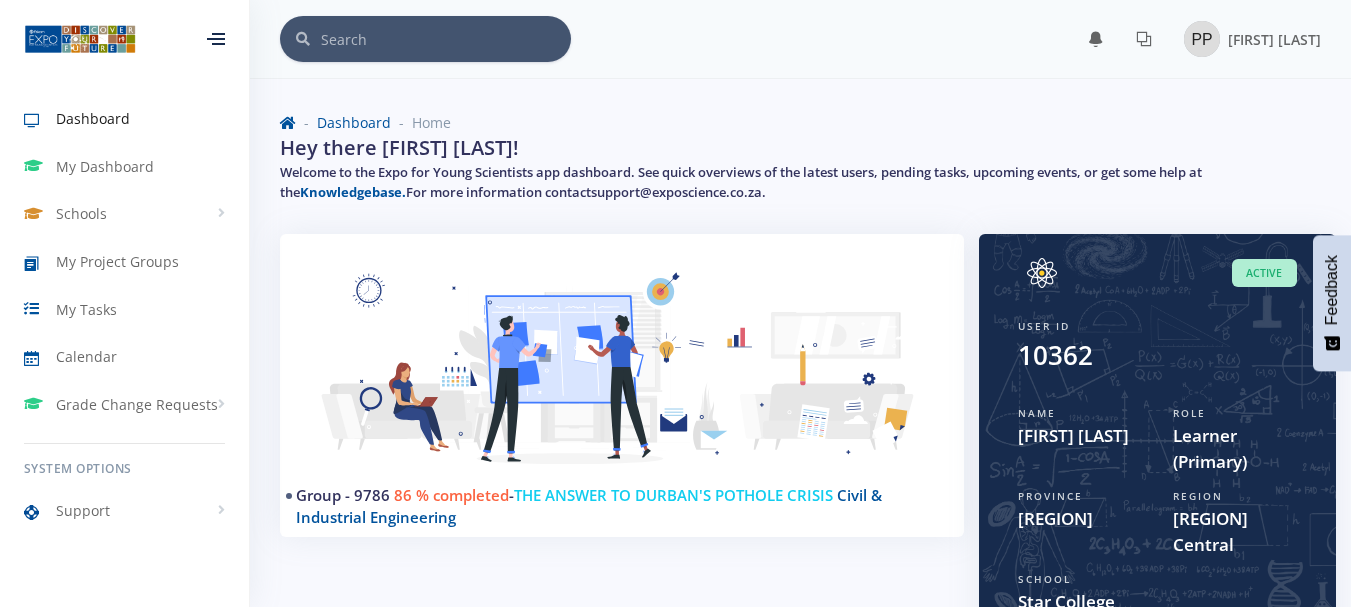 scroll, scrollTop: 0, scrollLeft: 0, axis: both 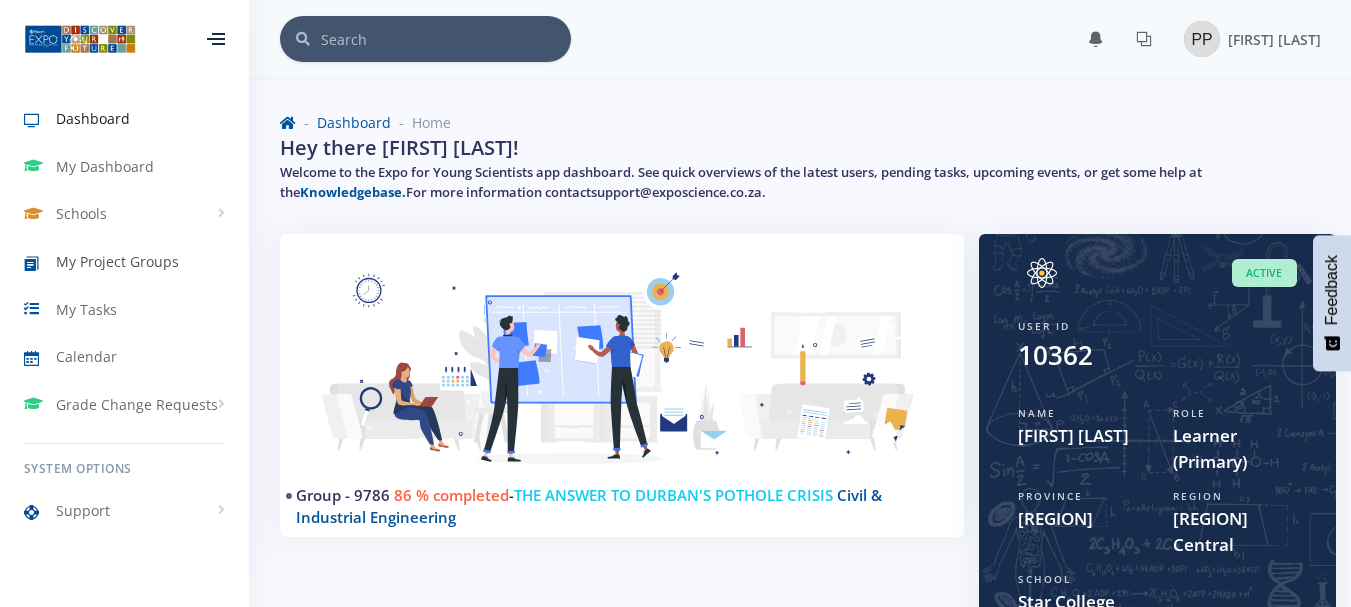 click on "My Project Groups" at bounding box center (117, 261) 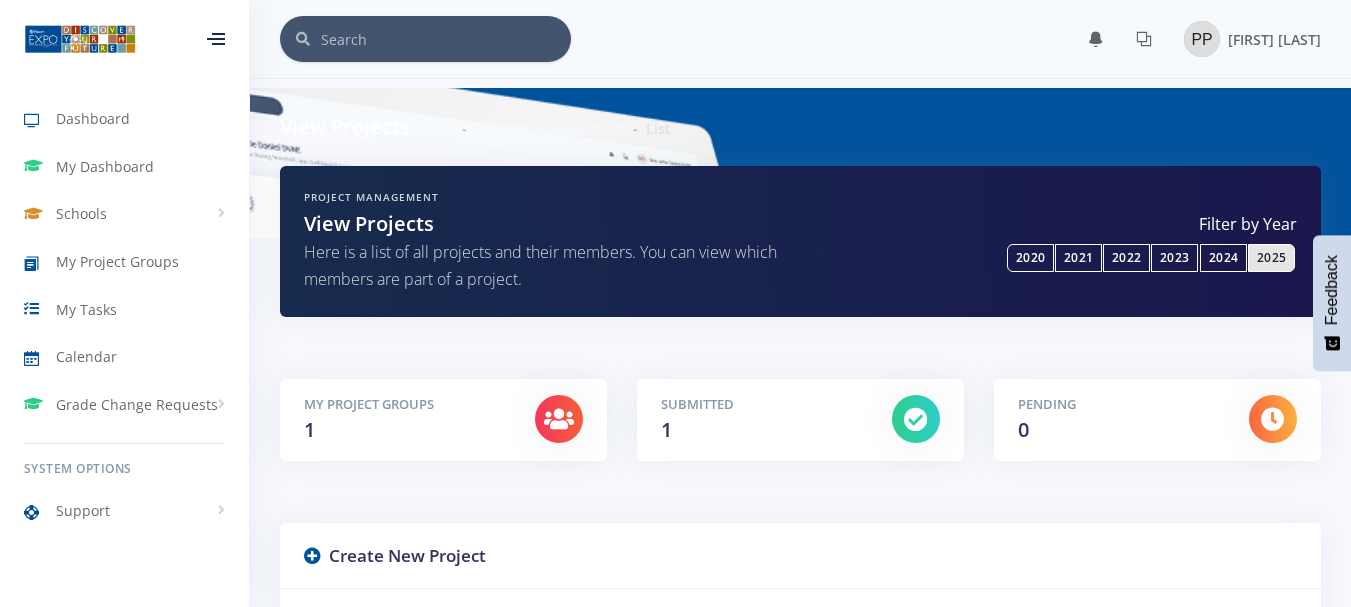 scroll, scrollTop: 0, scrollLeft: 0, axis: both 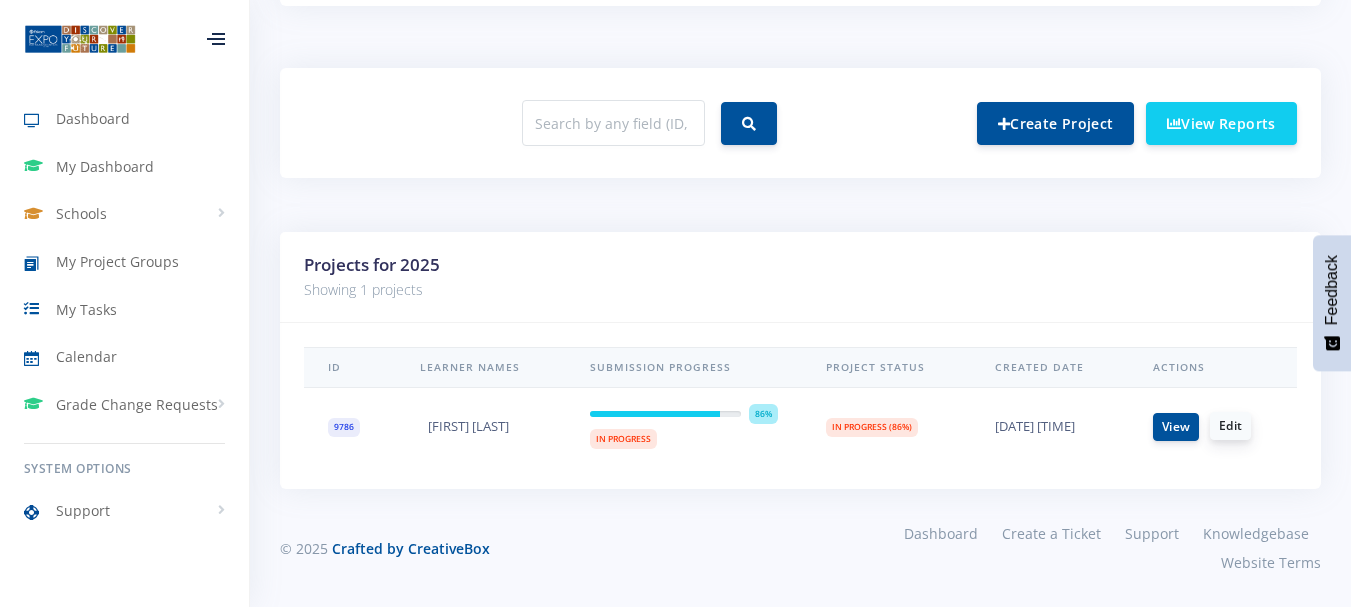 click on "Edit" at bounding box center (1230, 426) 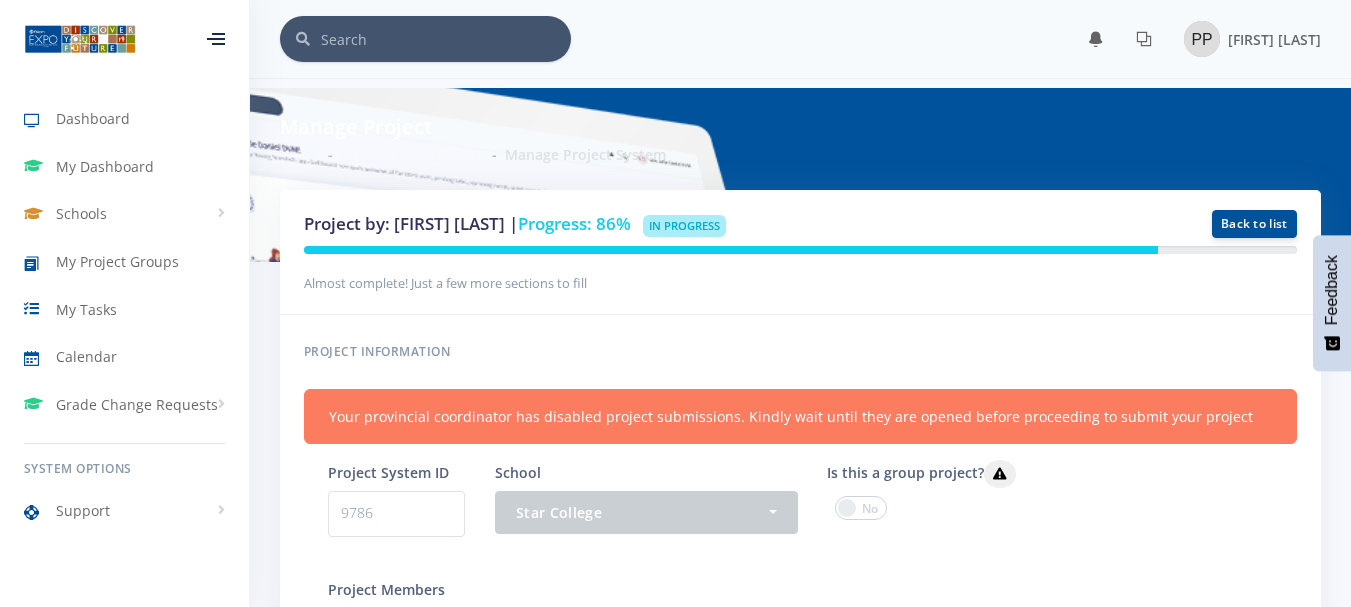 scroll, scrollTop: 0, scrollLeft: 0, axis: both 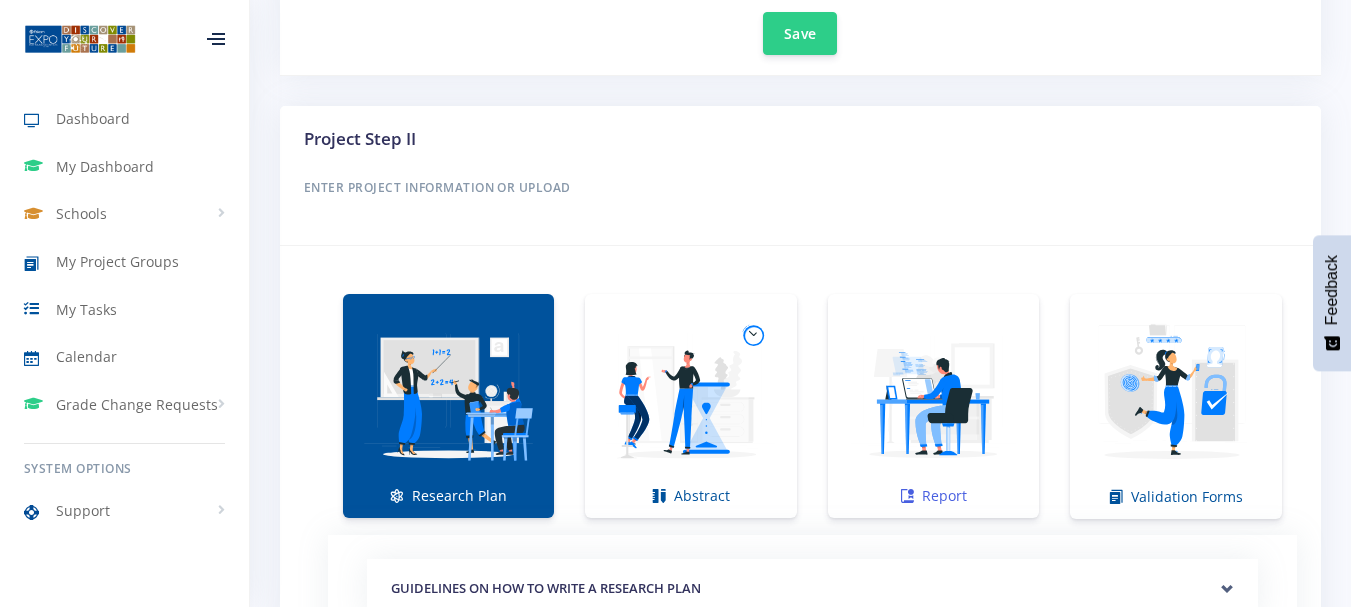 click at bounding box center [933, 395] 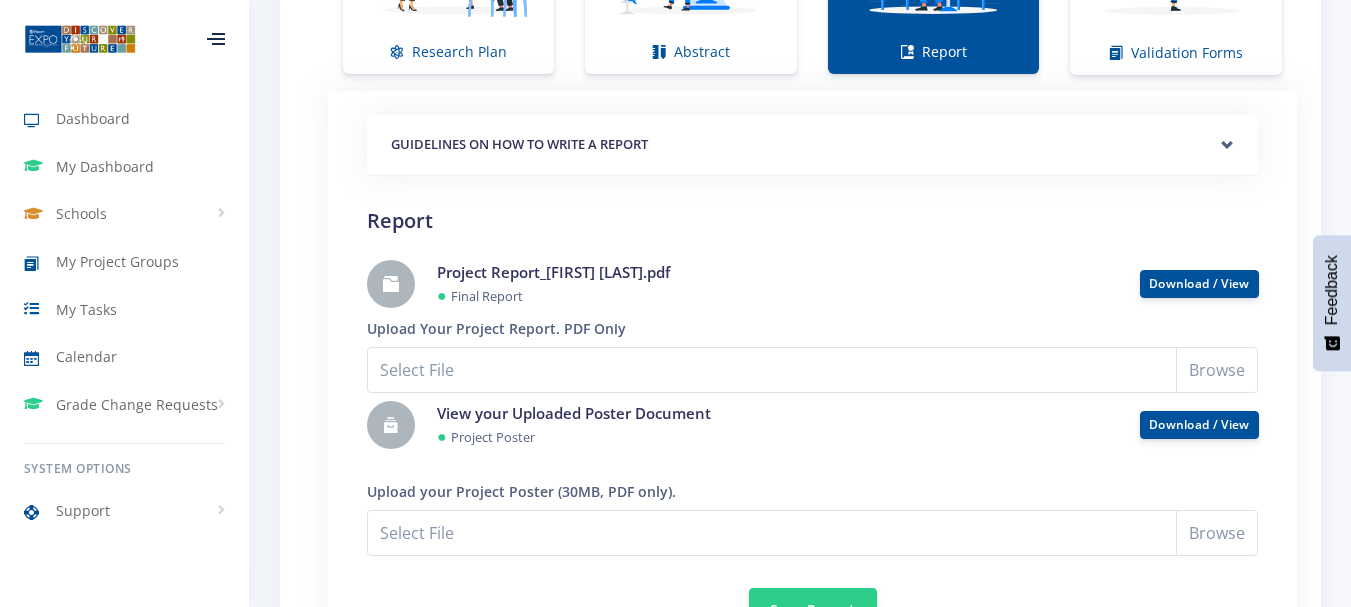 scroll, scrollTop: 1794, scrollLeft: 0, axis: vertical 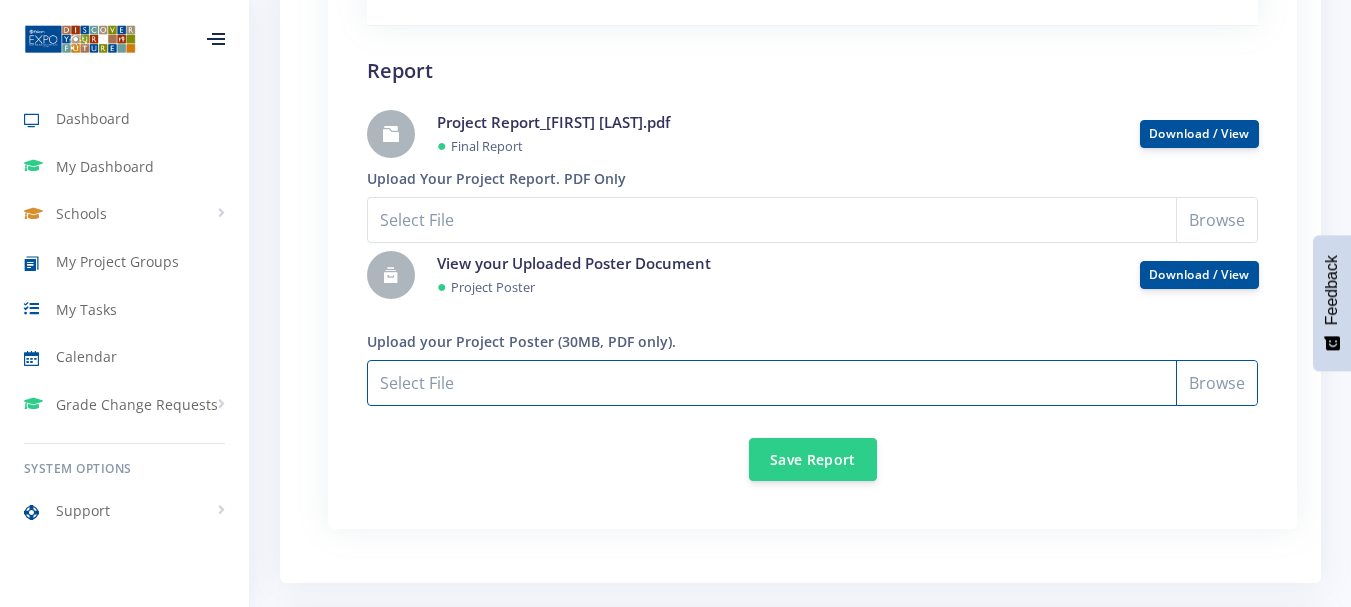 click on "Select File" at bounding box center (812, 383) 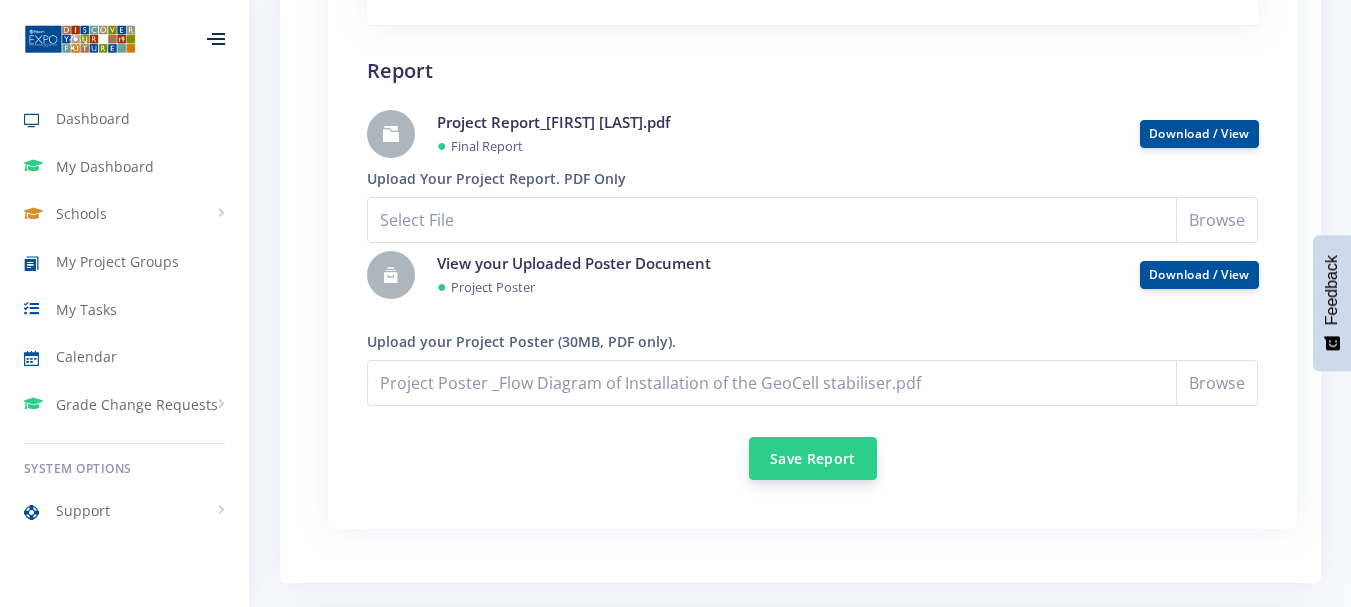 click on "Save Report" at bounding box center (813, 458) 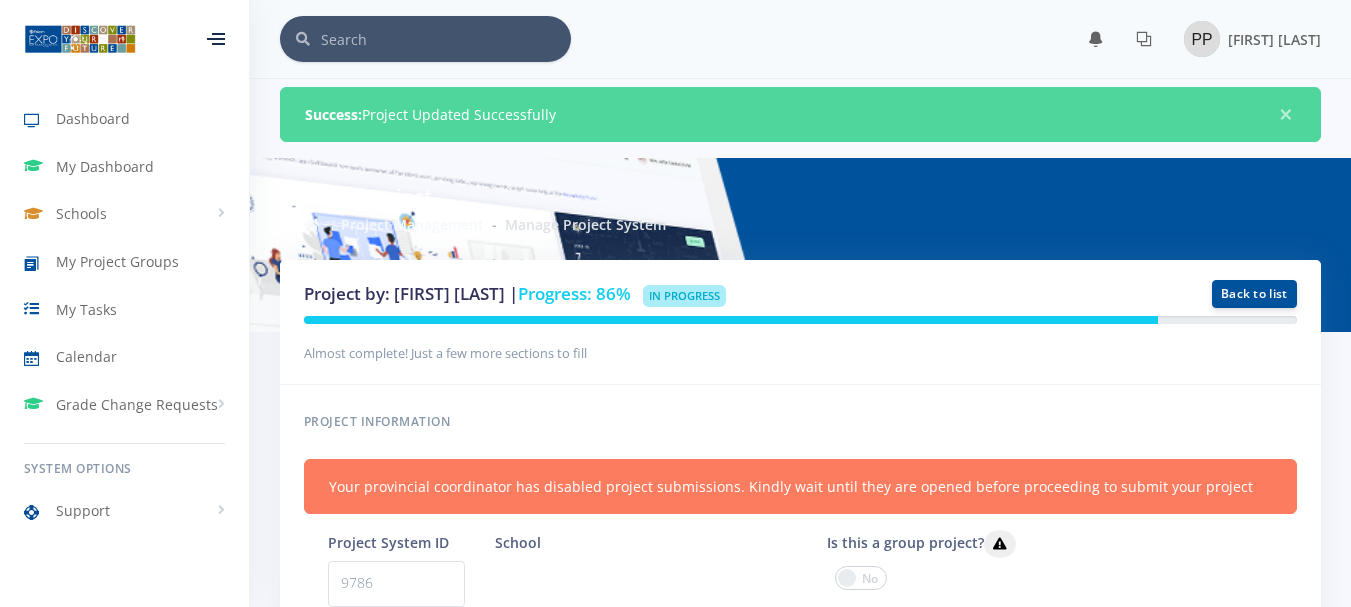 scroll, scrollTop: 0, scrollLeft: 0, axis: both 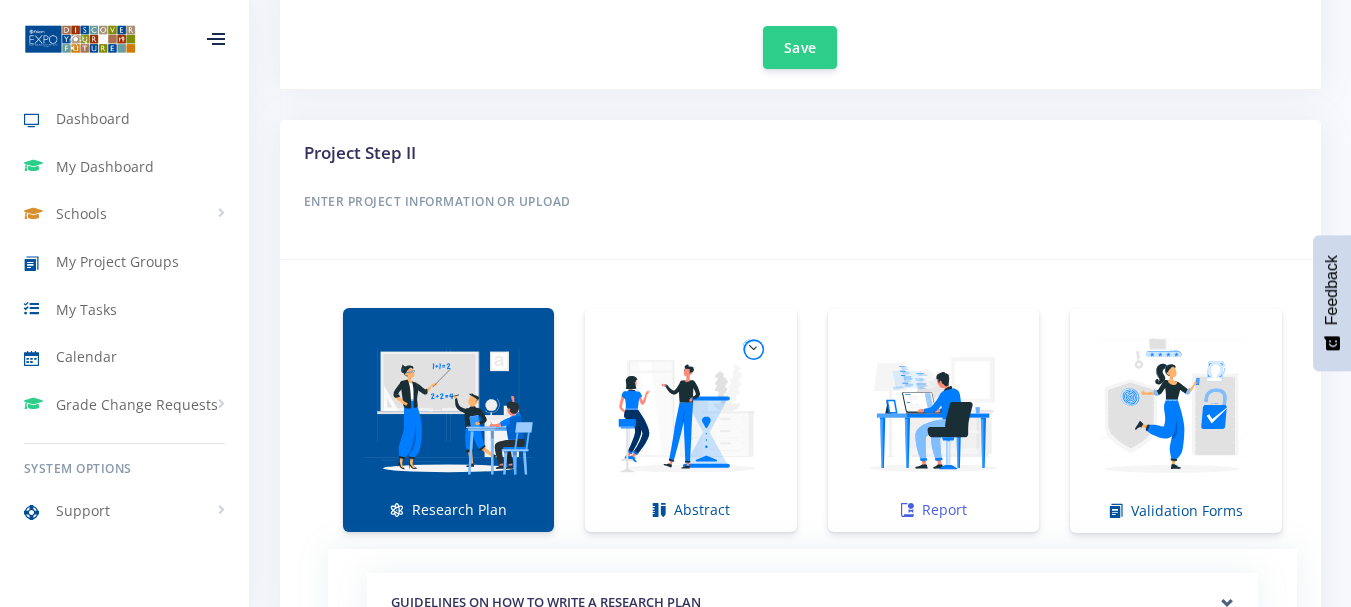 click at bounding box center (933, 409) 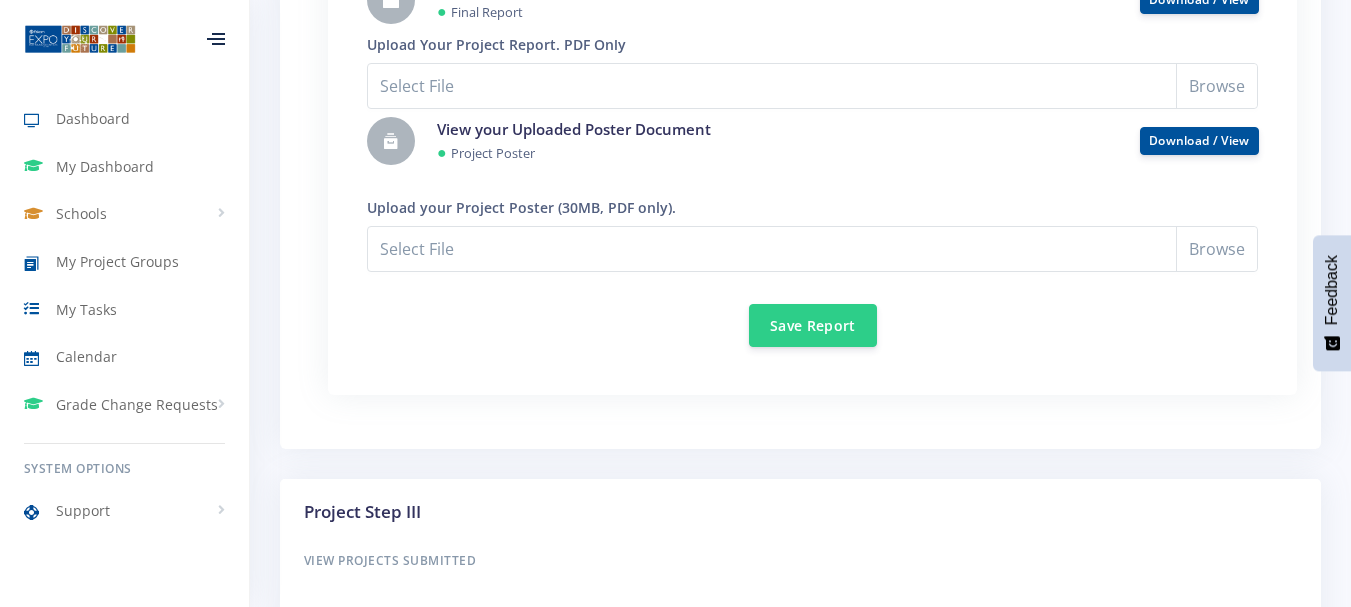 scroll, scrollTop: 1885, scrollLeft: 0, axis: vertical 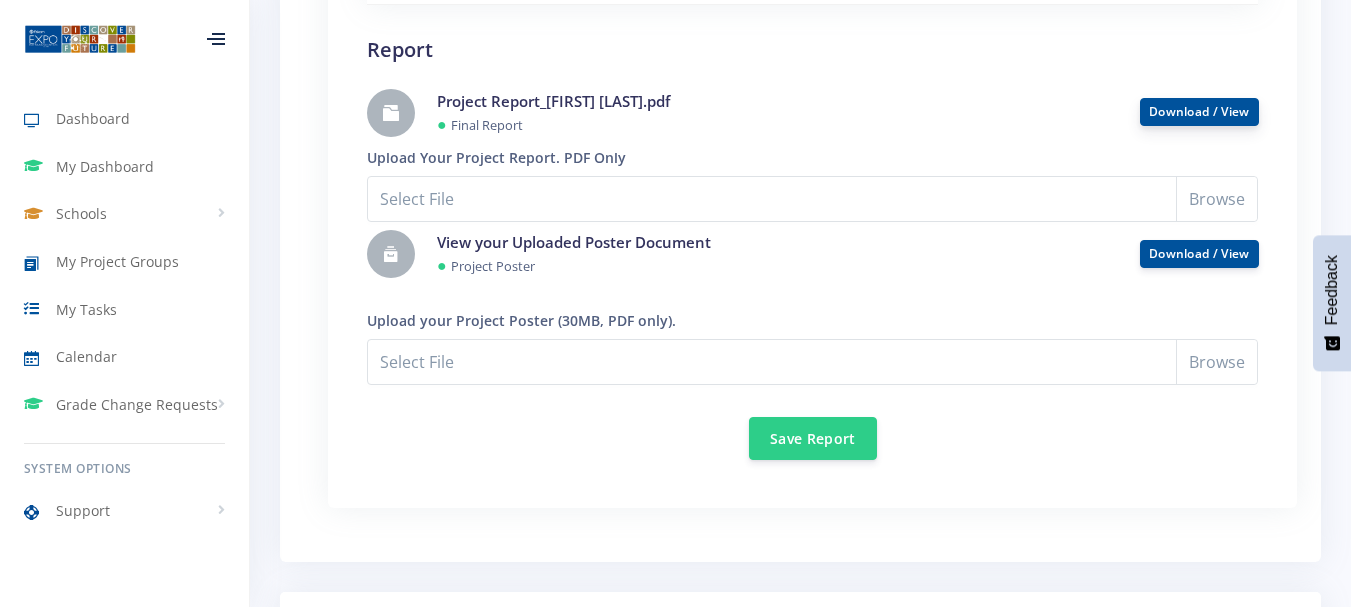 click on "Download
/ View" at bounding box center [1199, 112] 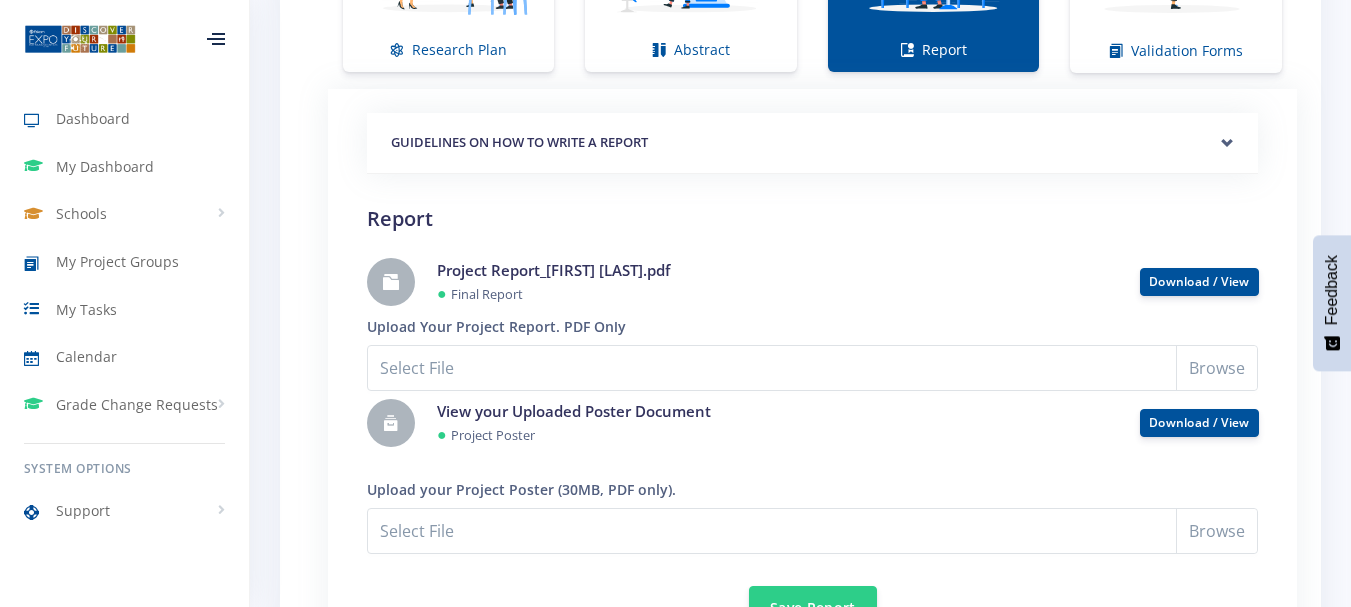 scroll, scrollTop: 1660, scrollLeft: 0, axis: vertical 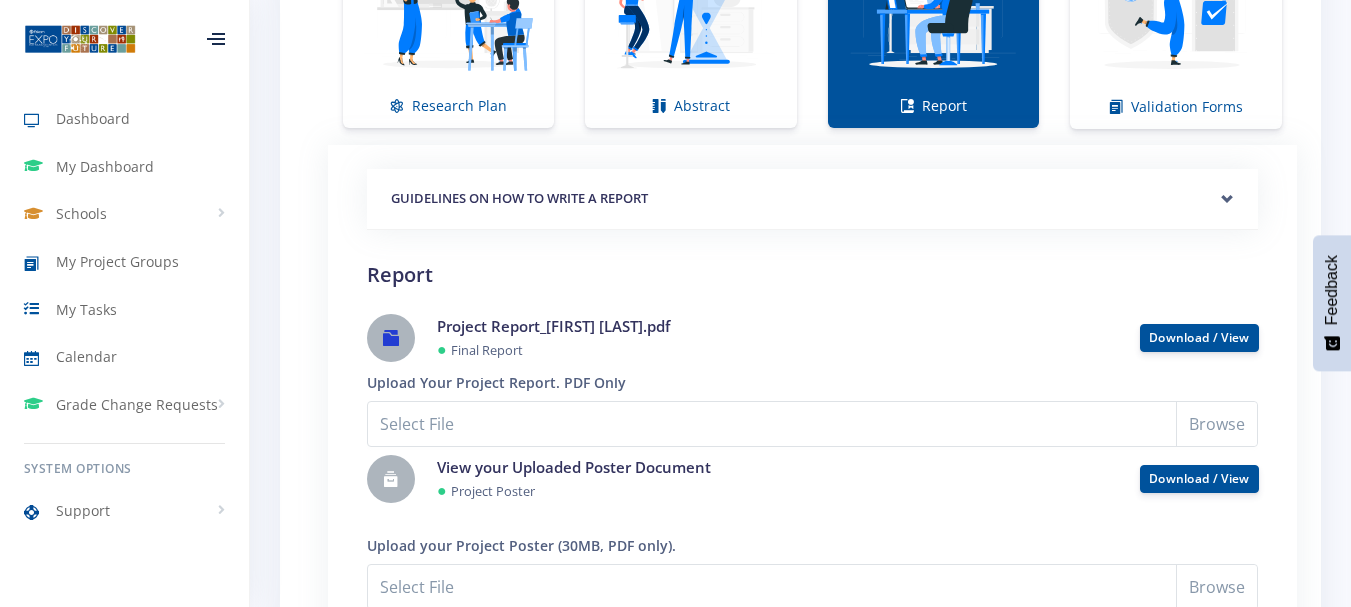 click at bounding box center [391, 338] 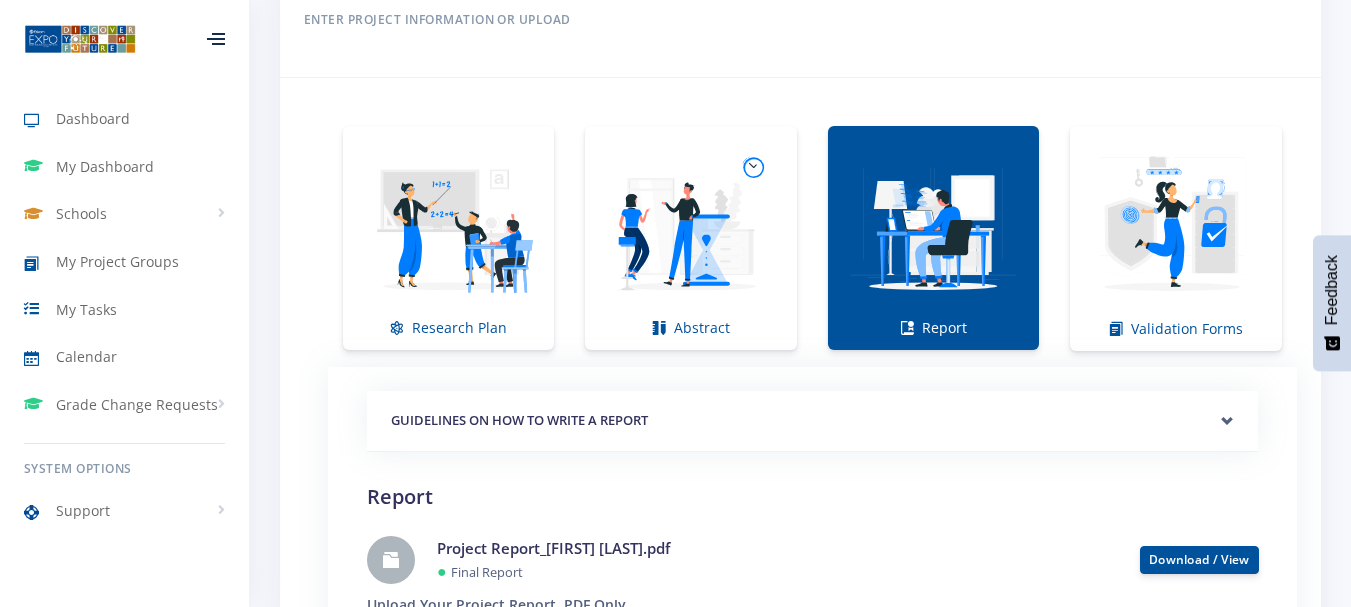 scroll, scrollTop: 1448, scrollLeft: 0, axis: vertical 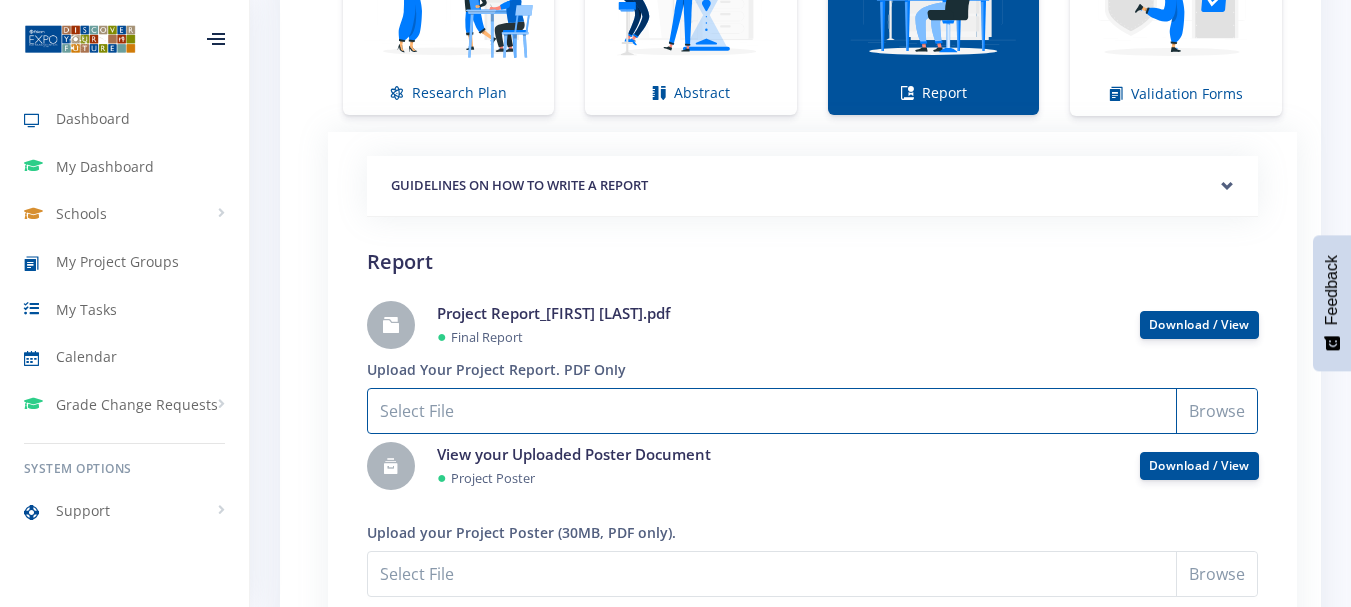 click on "Select File" at bounding box center [812, 411] 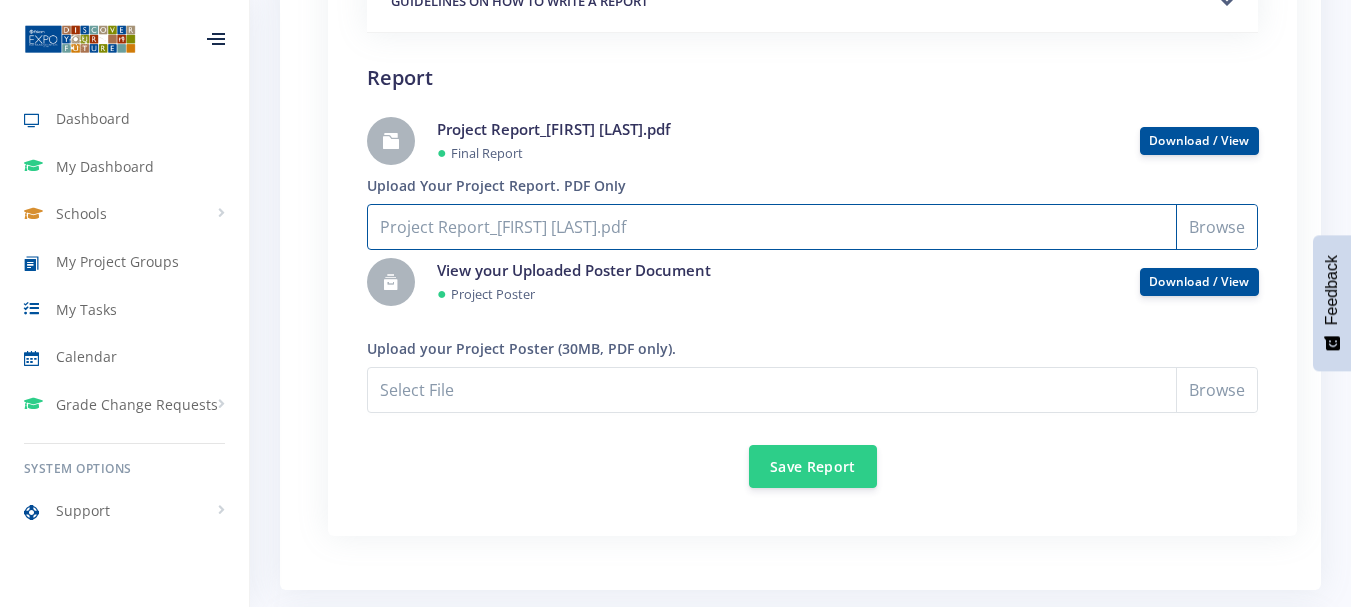 scroll, scrollTop: 1877, scrollLeft: 0, axis: vertical 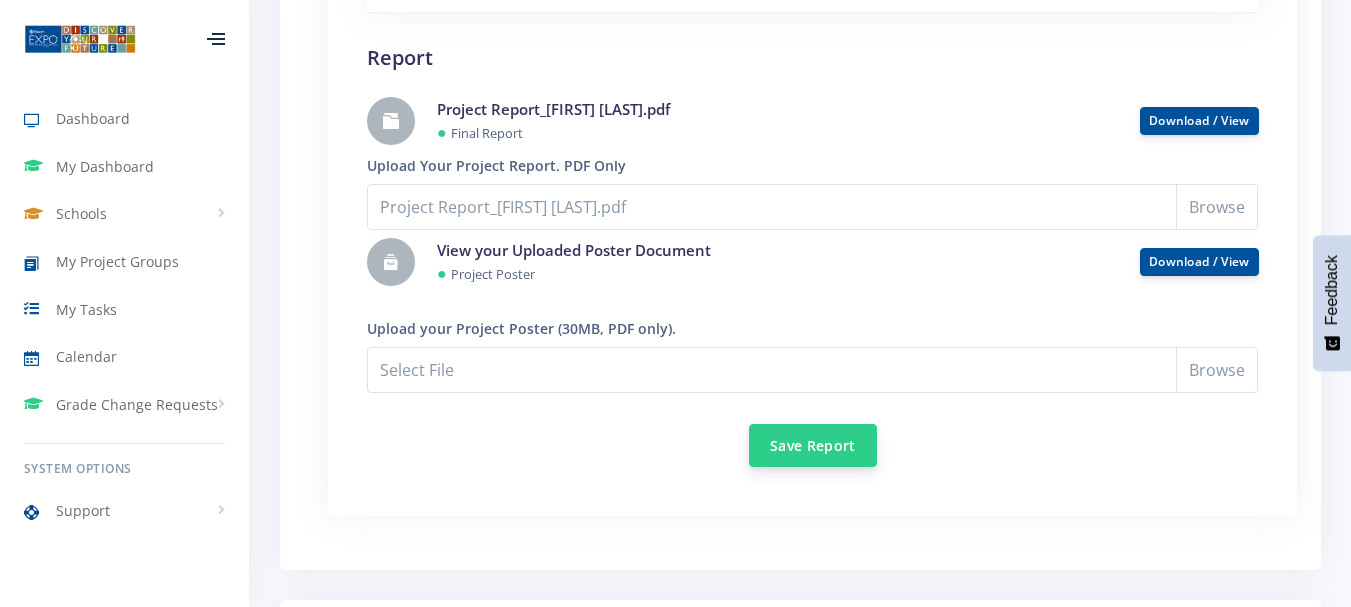 click on "Save Report" at bounding box center [813, 445] 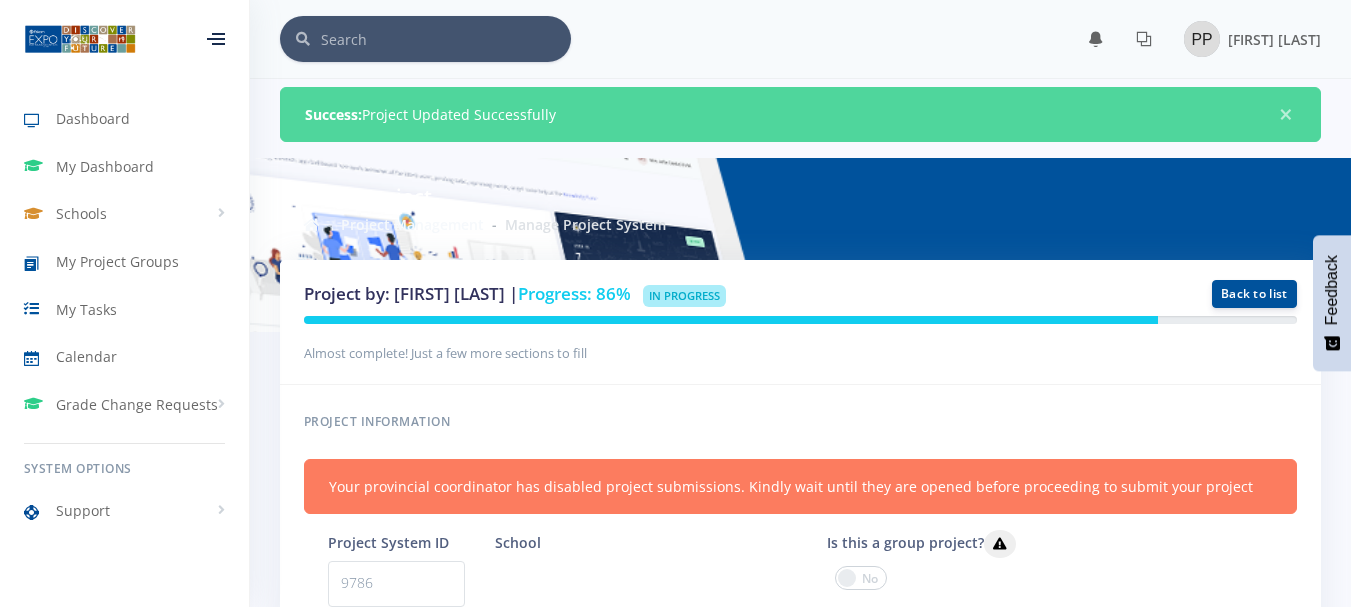 scroll, scrollTop: 0, scrollLeft: 0, axis: both 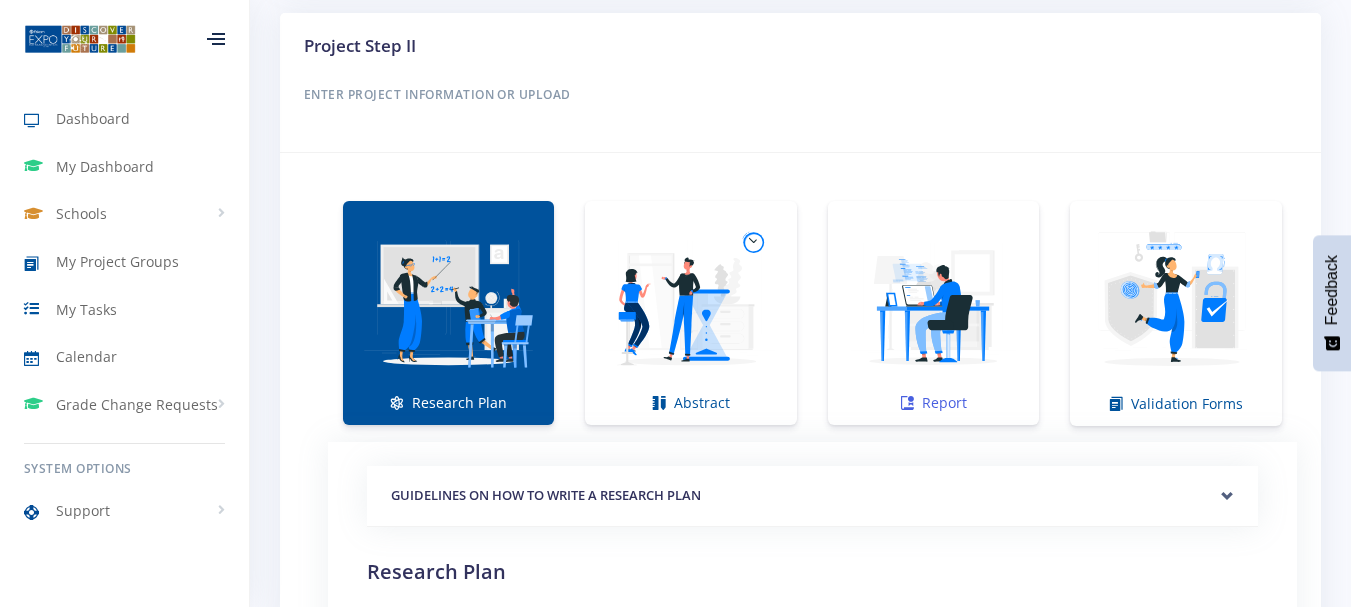 click at bounding box center [933, 302] 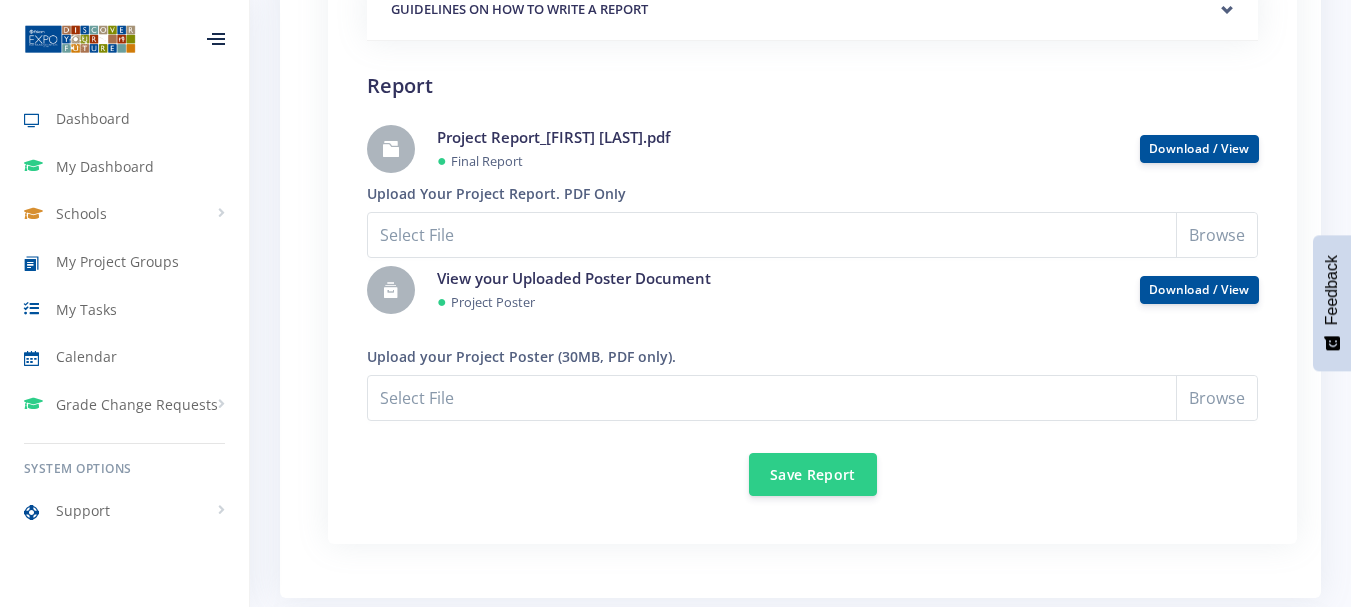 scroll, scrollTop: 1890, scrollLeft: 0, axis: vertical 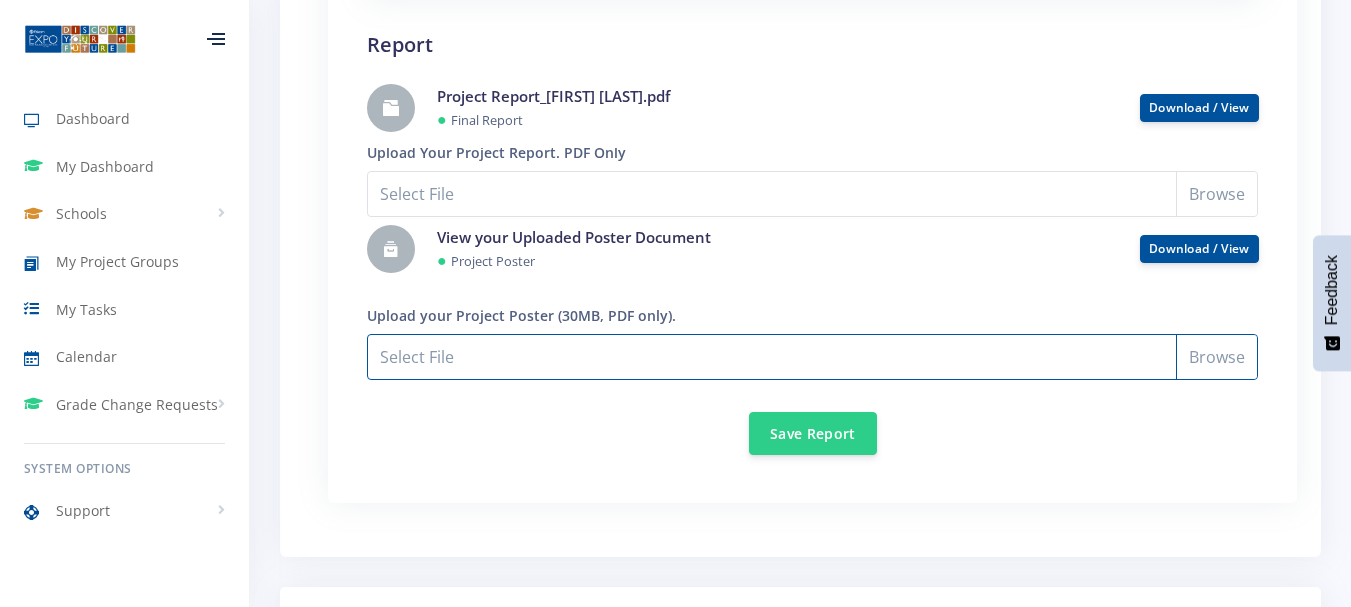 click on "Select File" at bounding box center [812, 357] 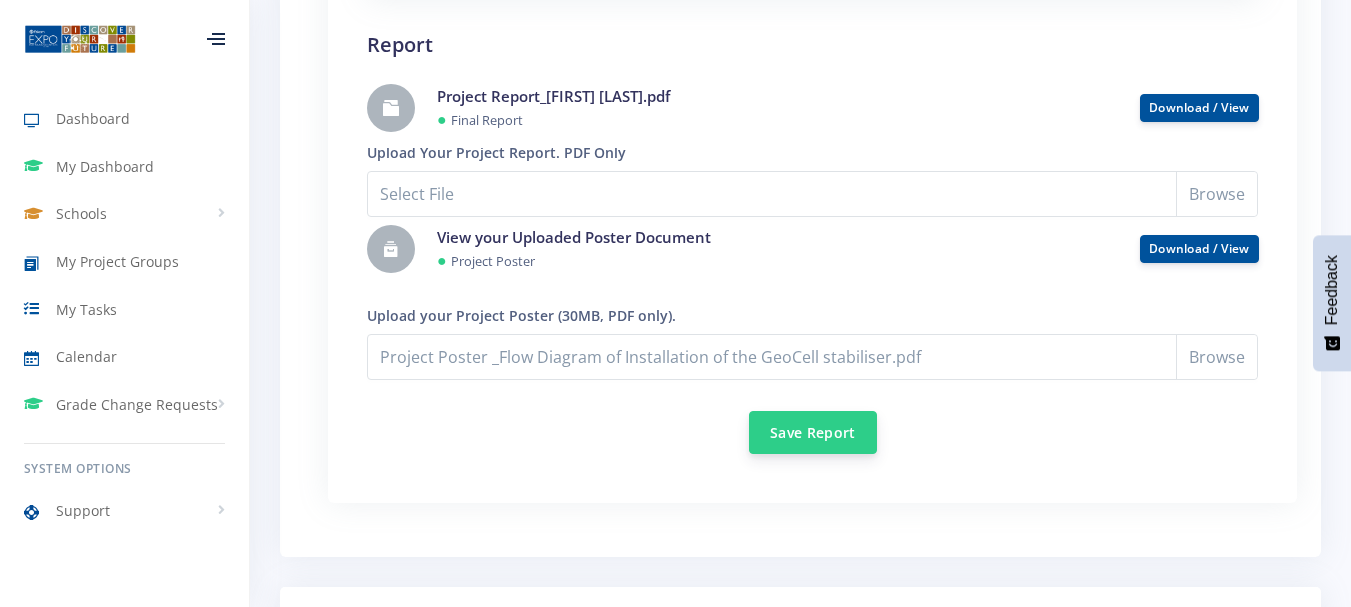 click on "Save Report" at bounding box center [813, 432] 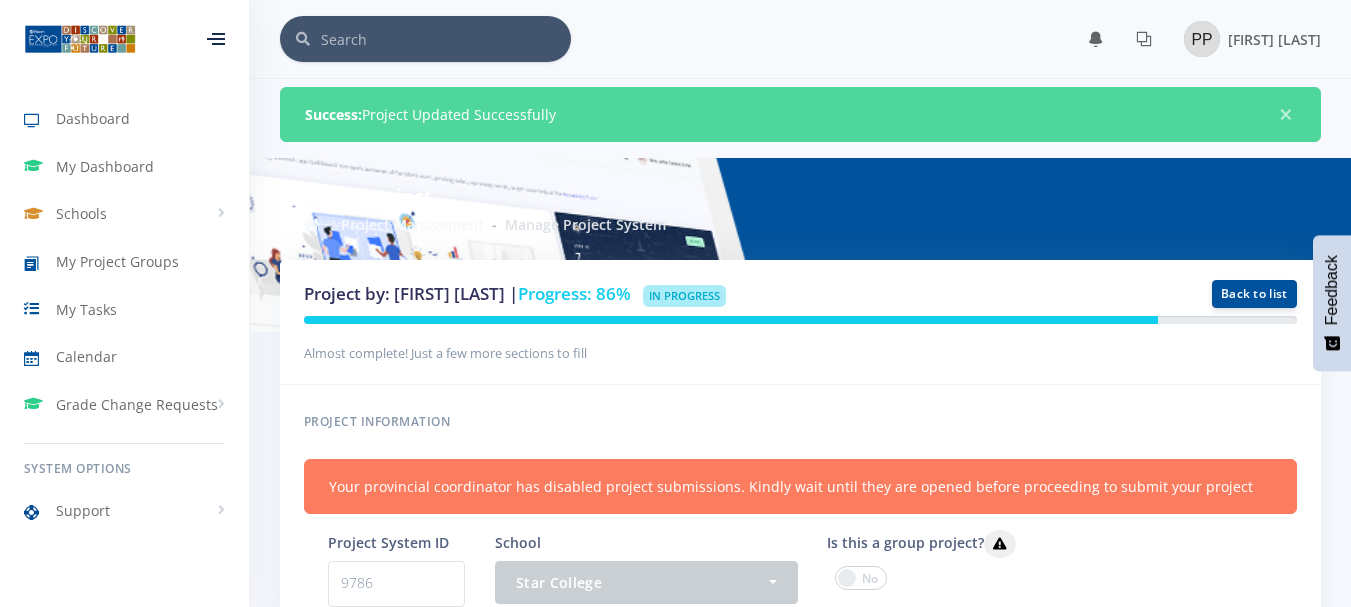 scroll, scrollTop: 0, scrollLeft: 0, axis: both 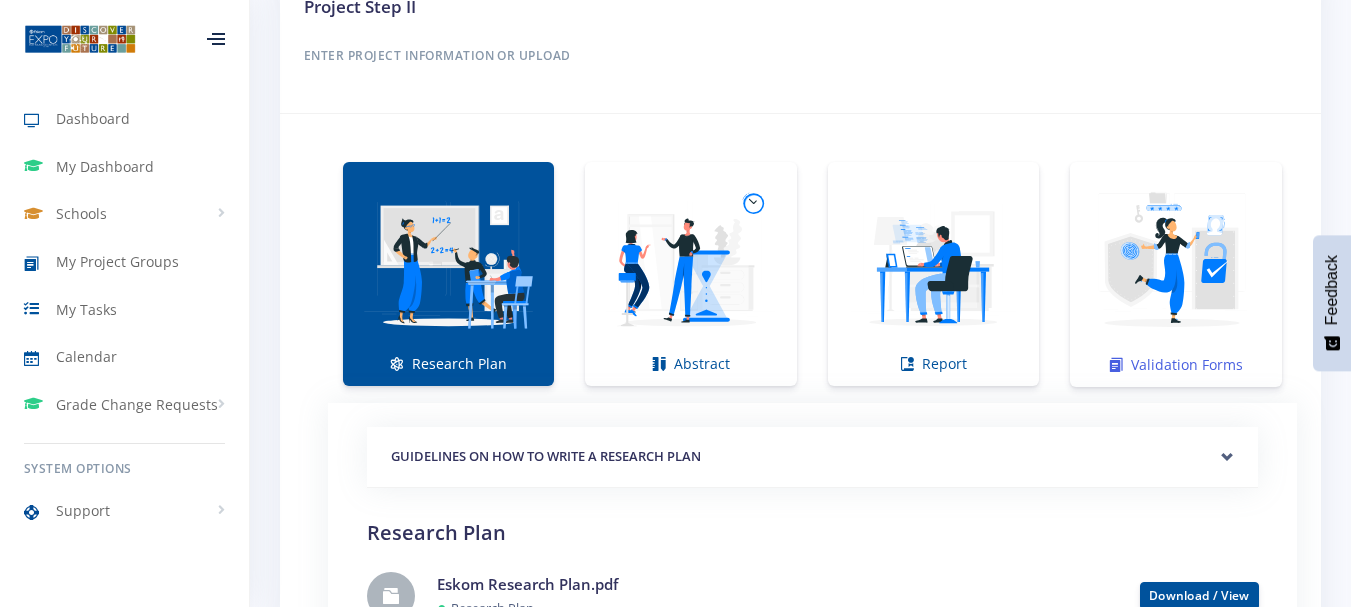 click at bounding box center [1176, 264] 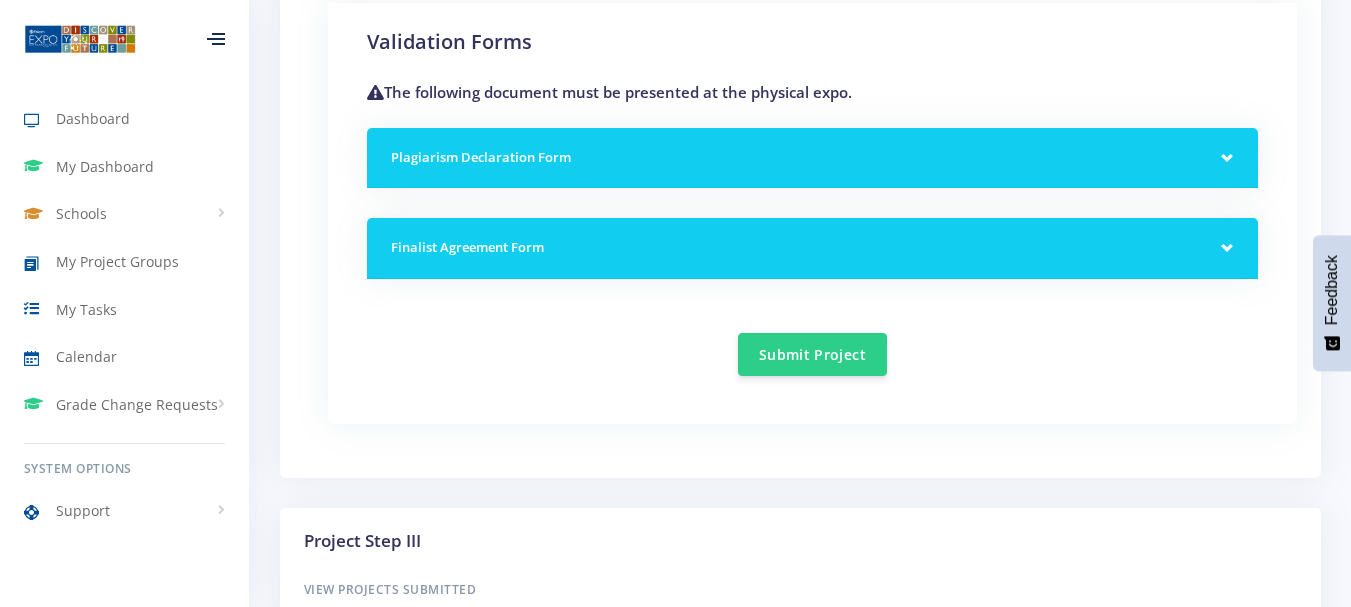 scroll, scrollTop: 1792, scrollLeft: 0, axis: vertical 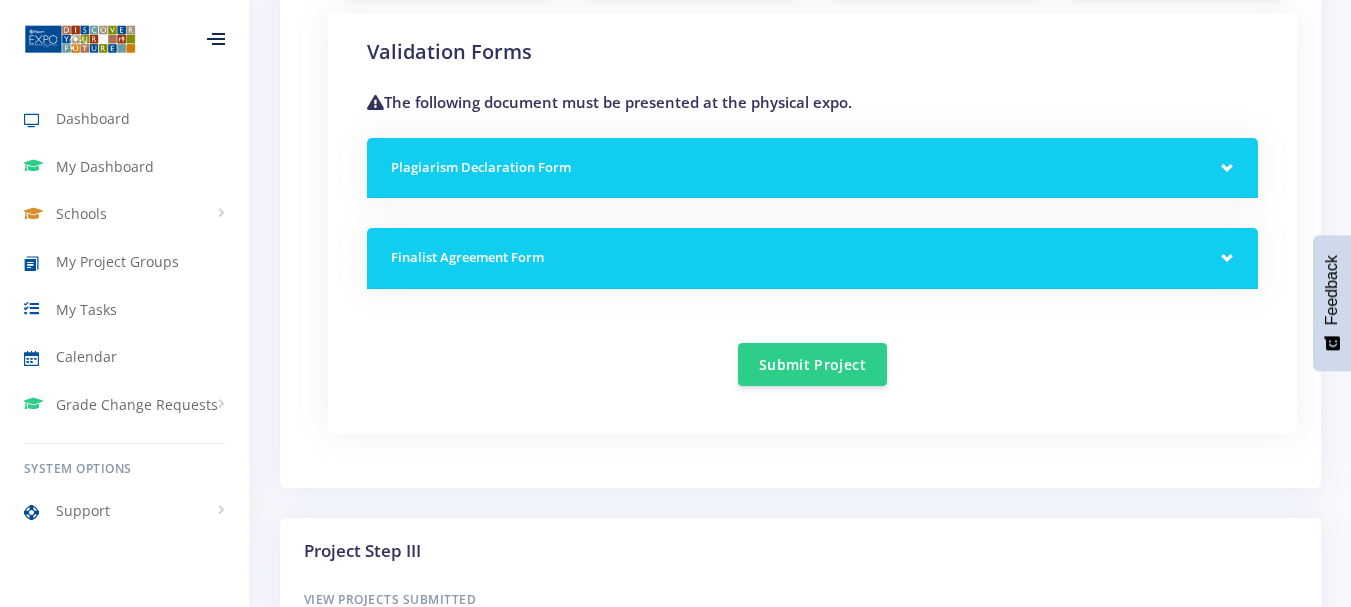 click on "Plagiarism
Declaration
Form" at bounding box center (812, 168) 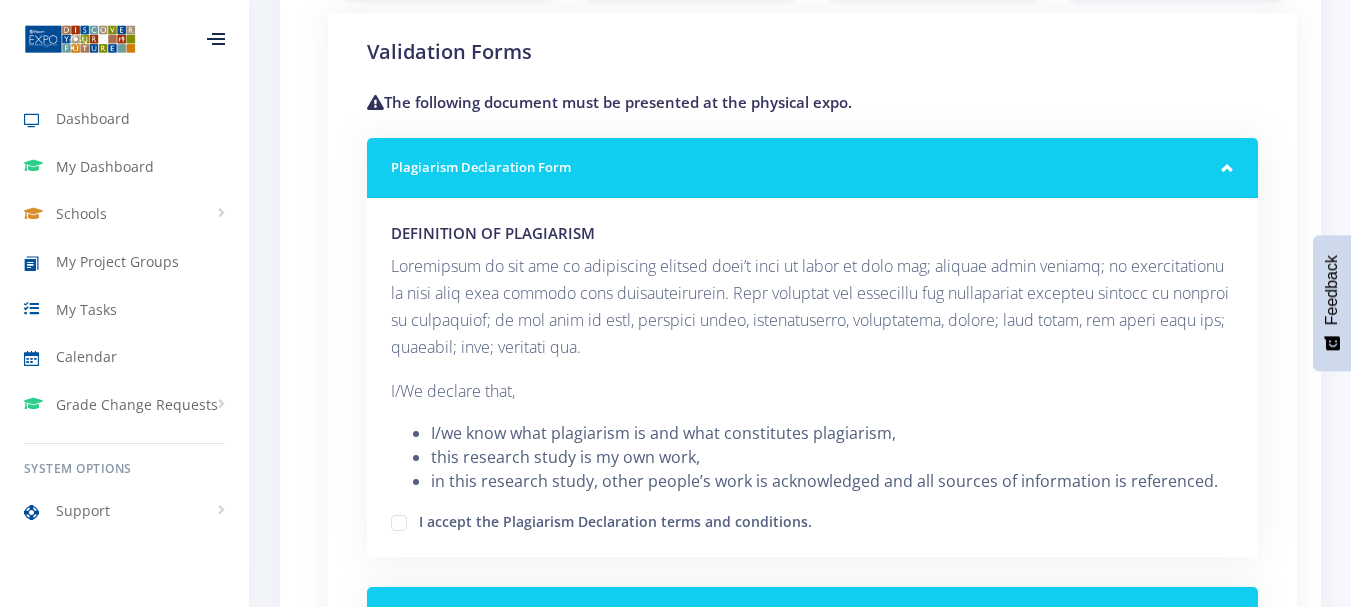 click on "I accept the
Plagiarism
Declaration terms and
conditions." at bounding box center [812, 521] 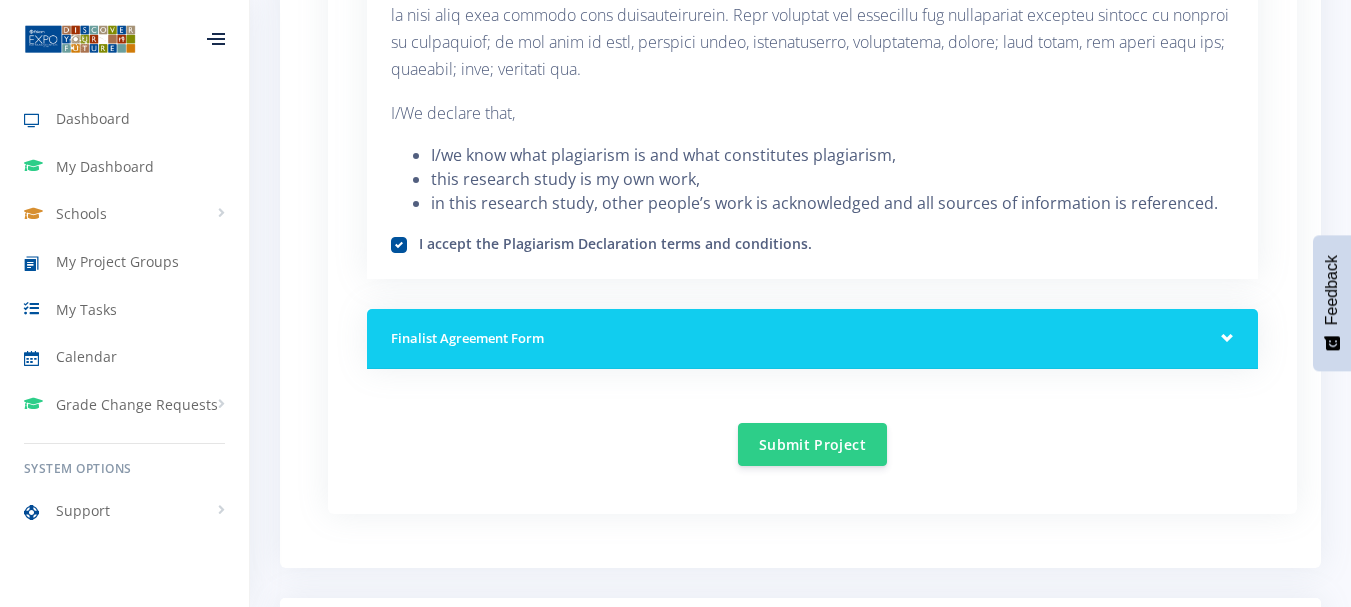 scroll, scrollTop: 2081, scrollLeft: 0, axis: vertical 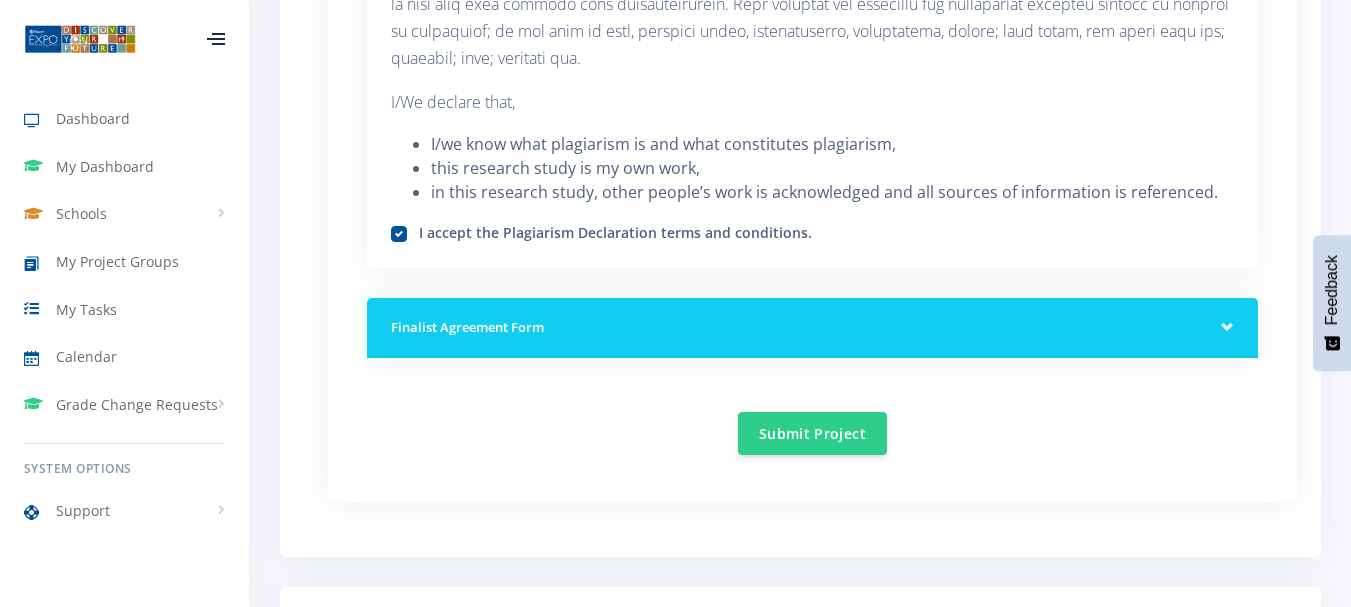 click on "Finalist Agreement
Form" at bounding box center [812, 328] 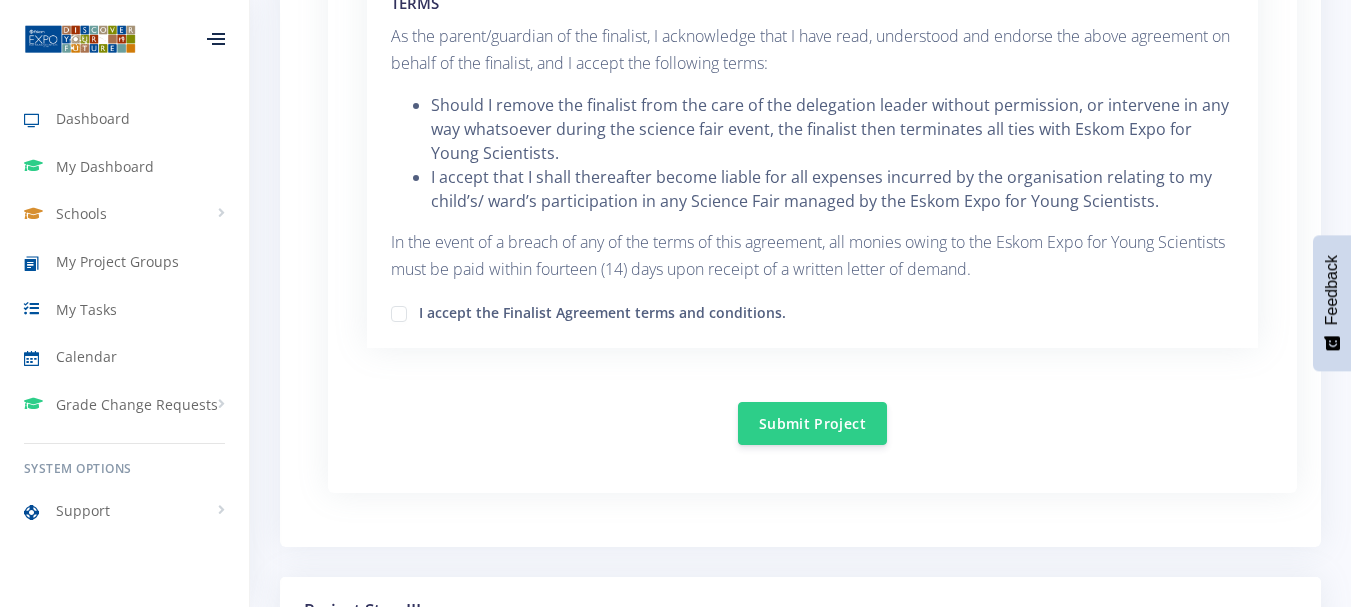 scroll, scrollTop: 3500, scrollLeft: 0, axis: vertical 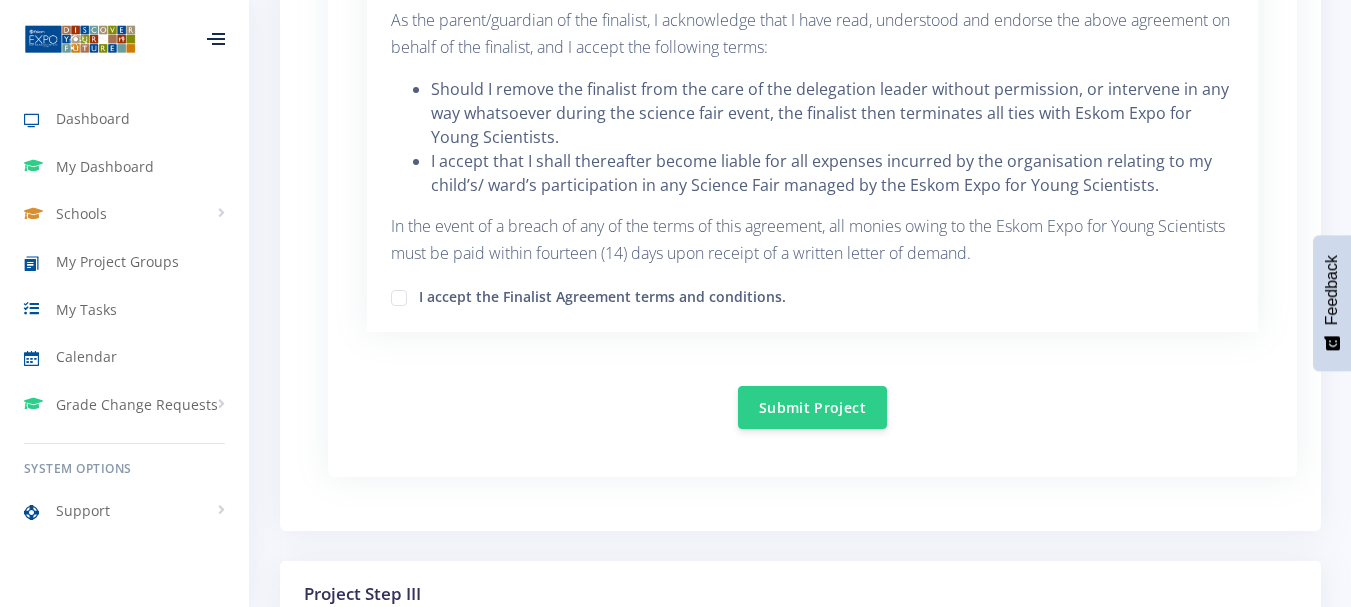click on "I accept the
Finalist Agreement
terms and conditions." at bounding box center (602, 294) 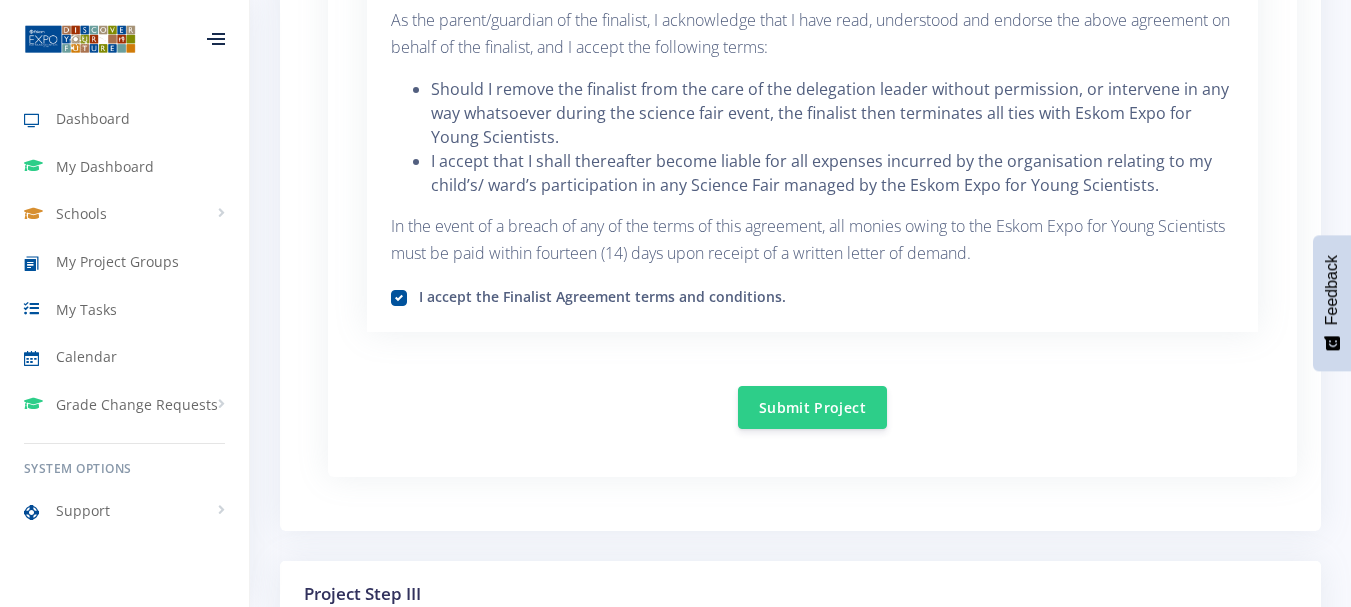 scroll, scrollTop: 3896, scrollLeft: 0, axis: vertical 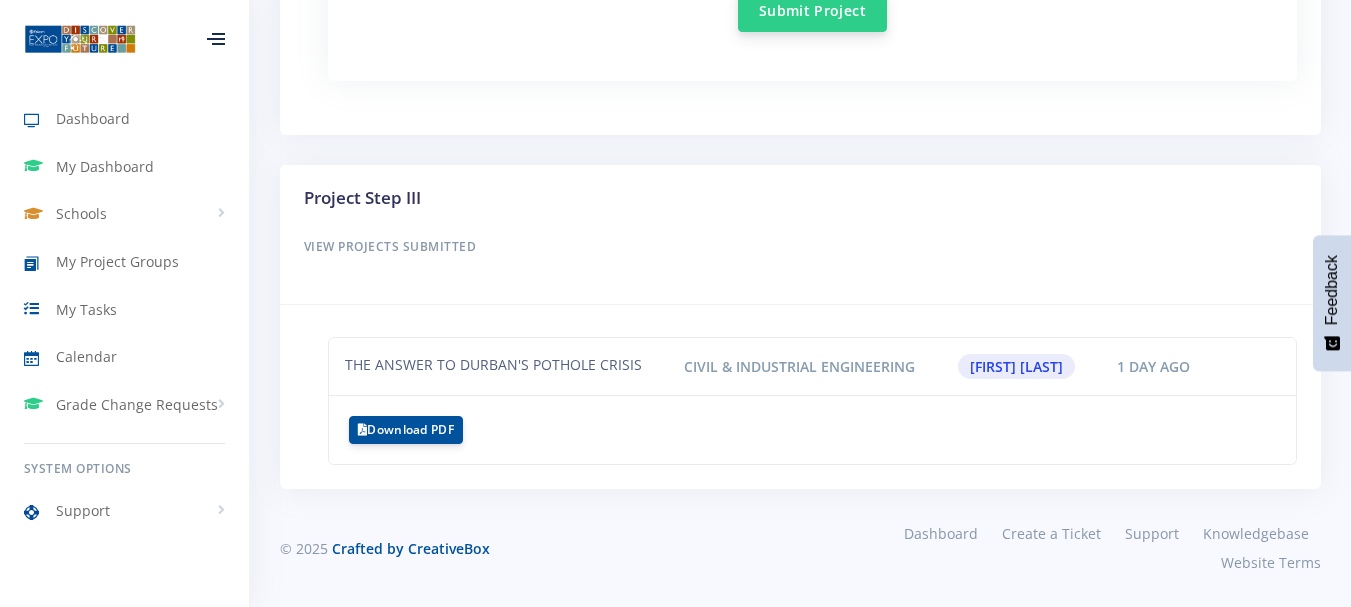 click on "Submit Project" at bounding box center [812, 10] 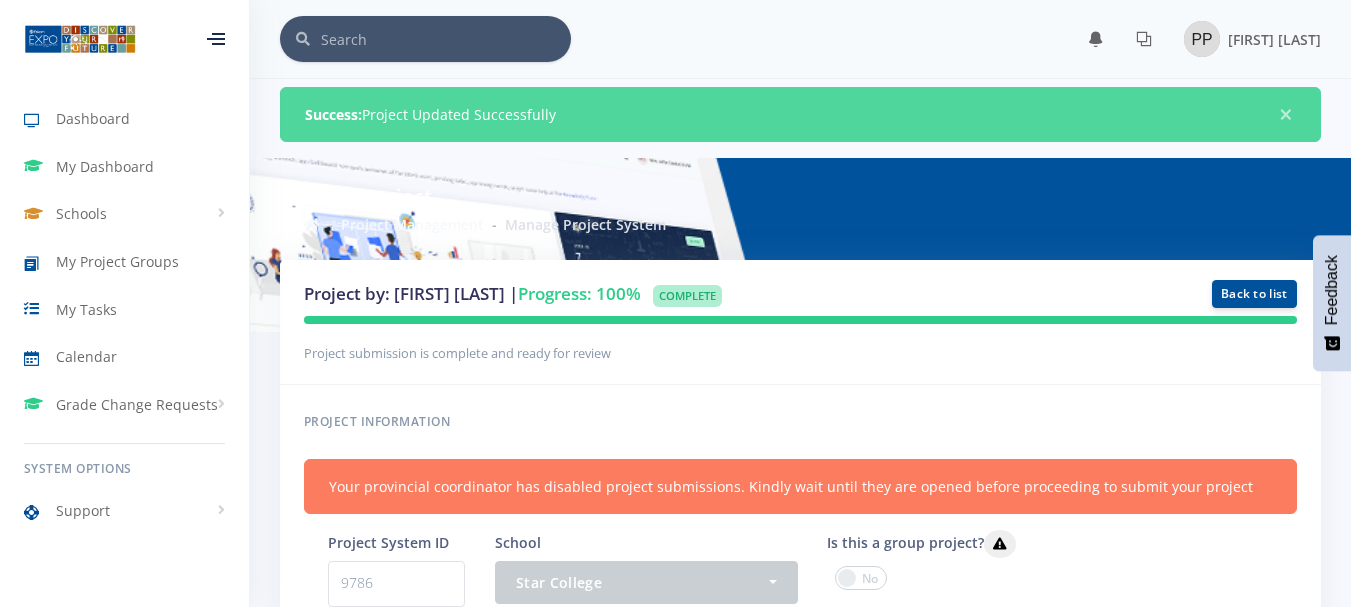 scroll, scrollTop: 0, scrollLeft: 0, axis: both 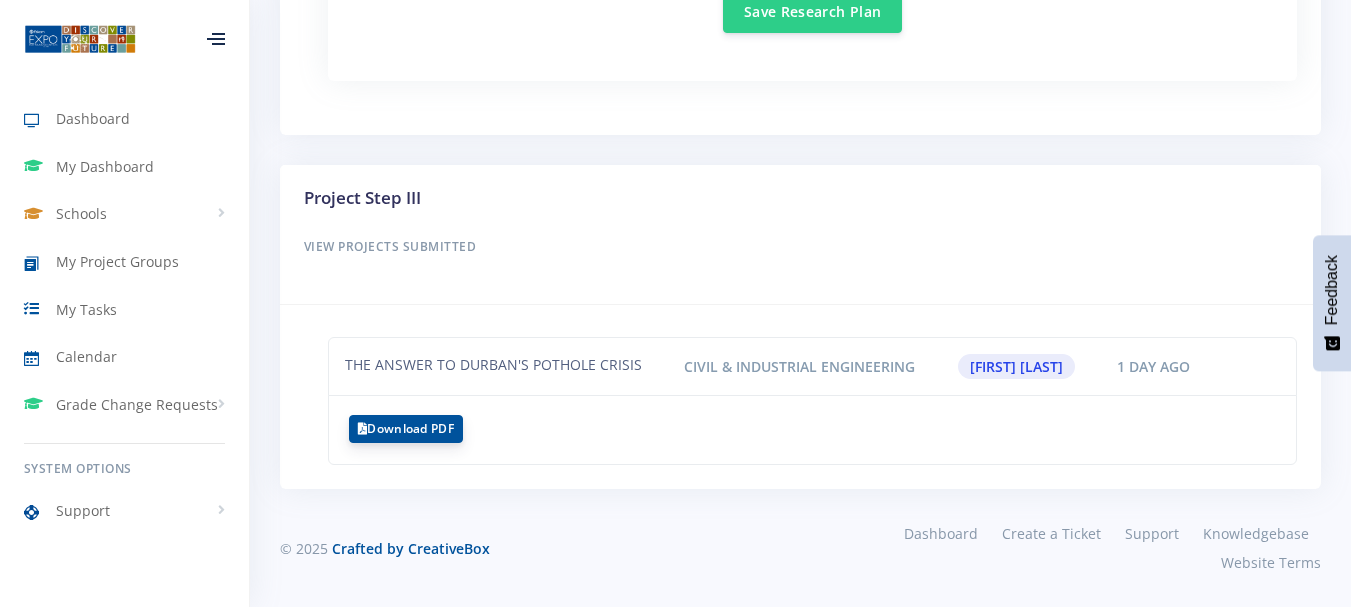 click on "Download PDF" at bounding box center (406, 429) 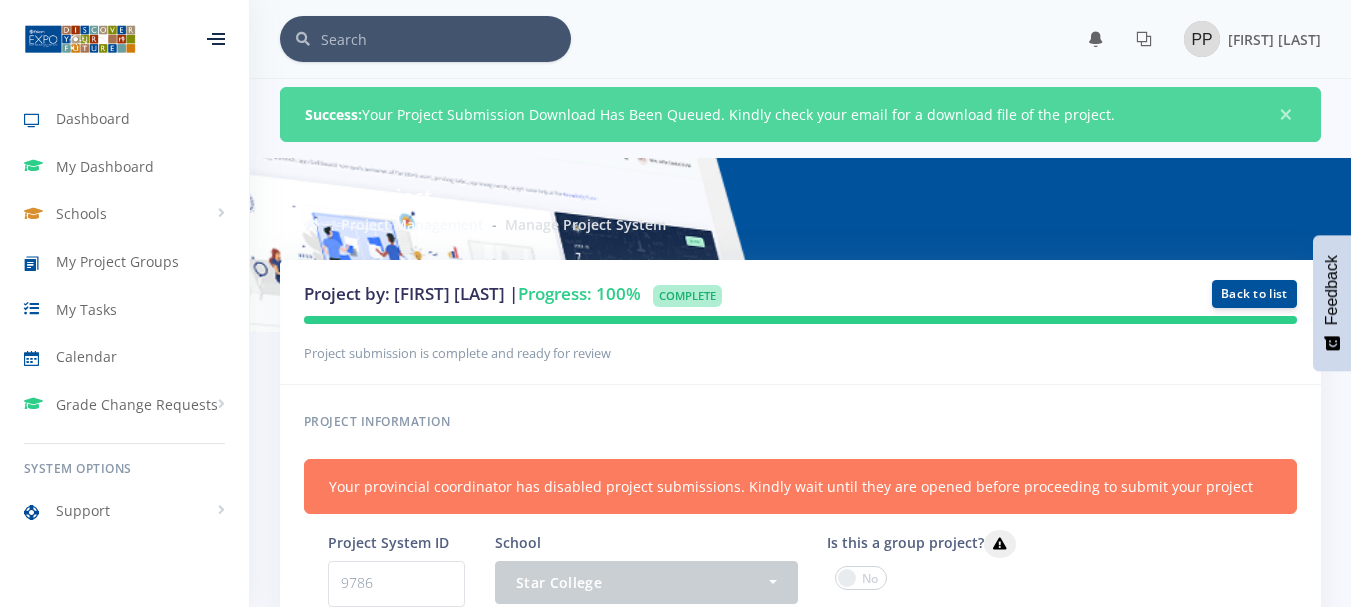 scroll, scrollTop: 0, scrollLeft: 0, axis: both 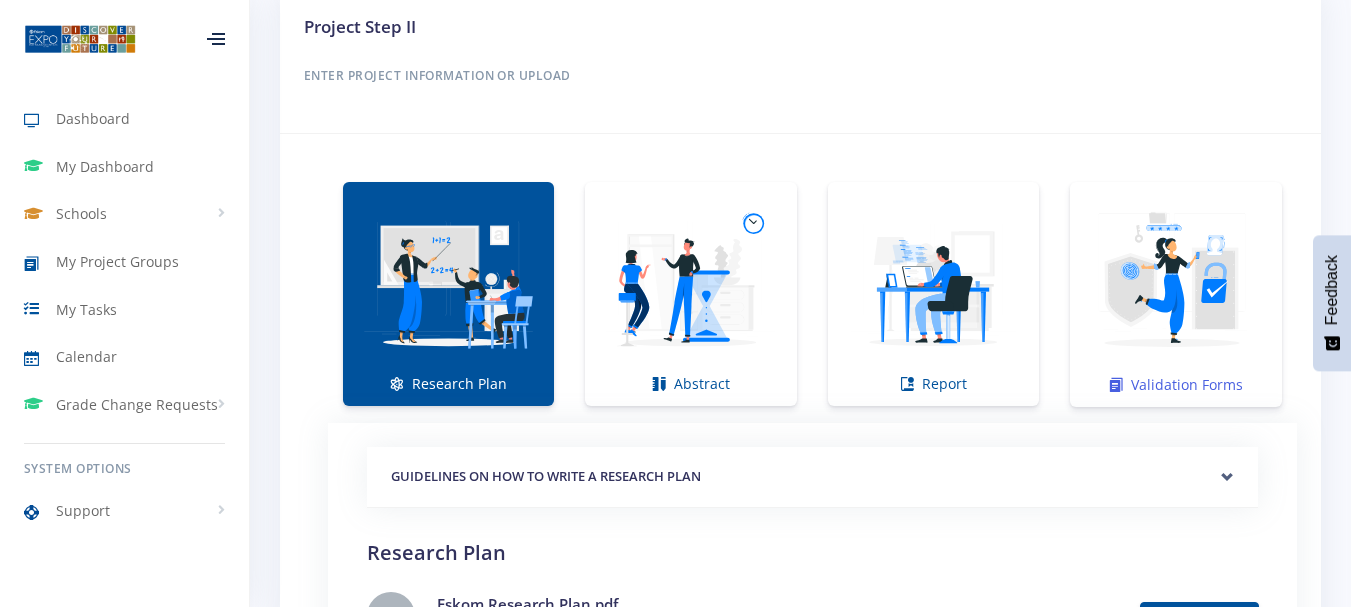 click at bounding box center [1176, 284] 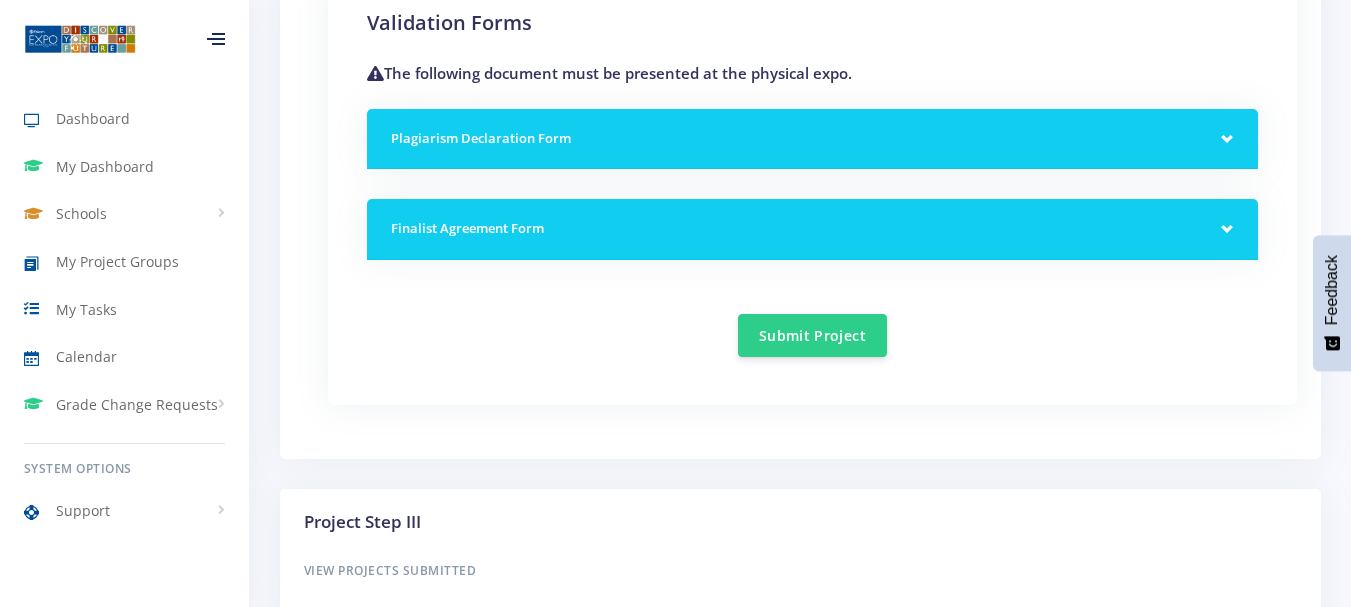 scroll, scrollTop: 1845, scrollLeft: 0, axis: vertical 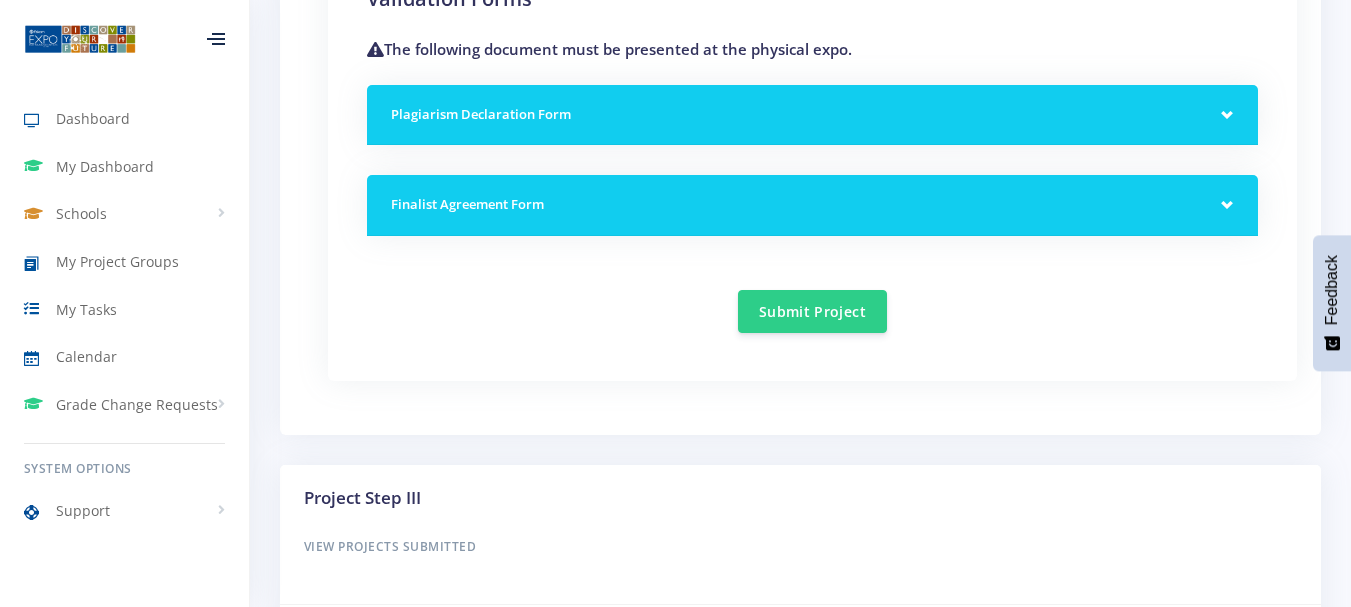 click on "Plagiarism
Declaration
Form" at bounding box center [812, 115] 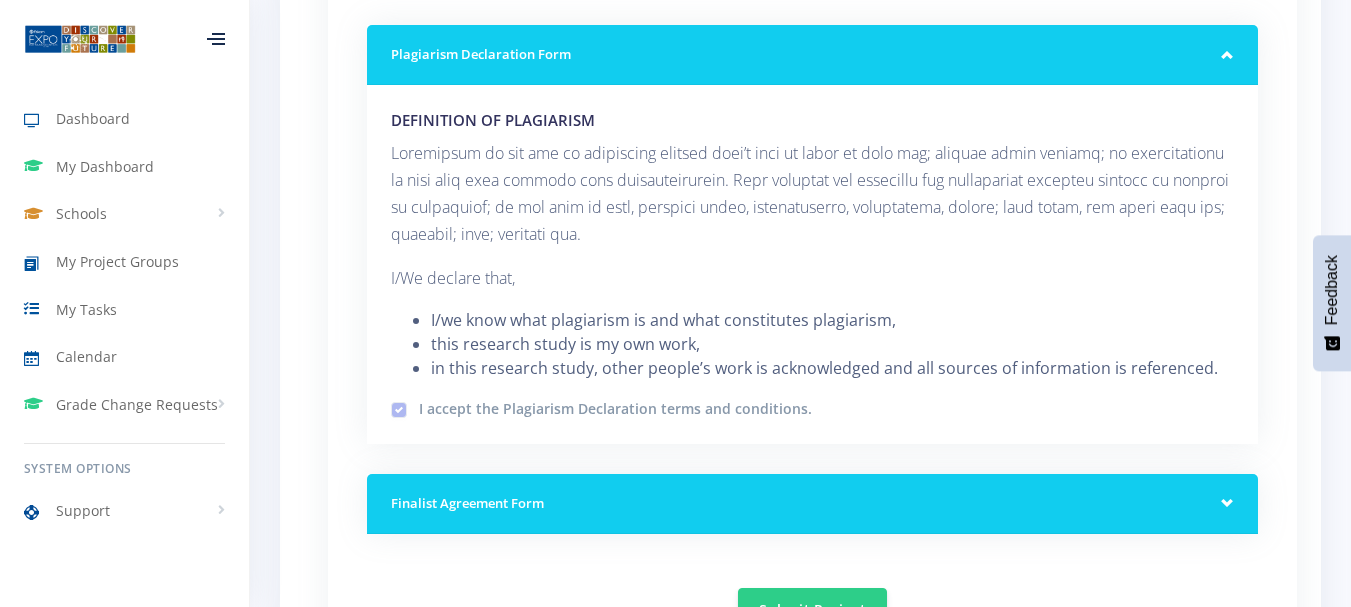 scroll, scrollTop: 1899, scrollLeft: 0, axis: vertical 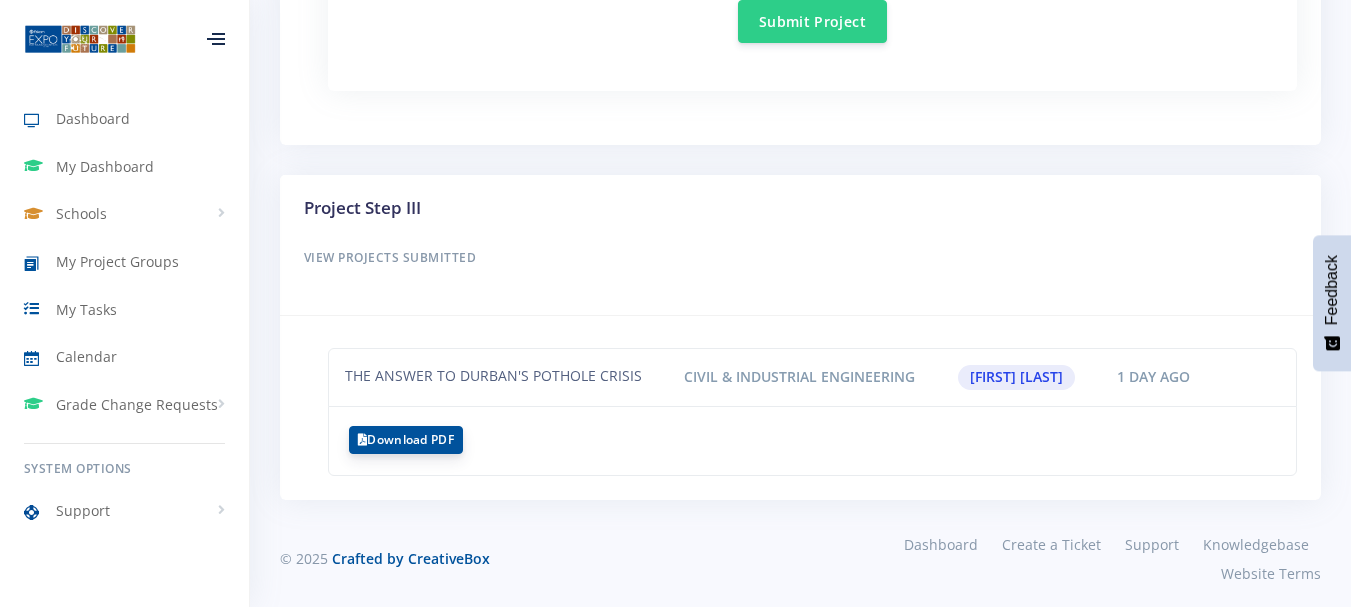 click on "Download PDF" at bounding box center [406, 440] 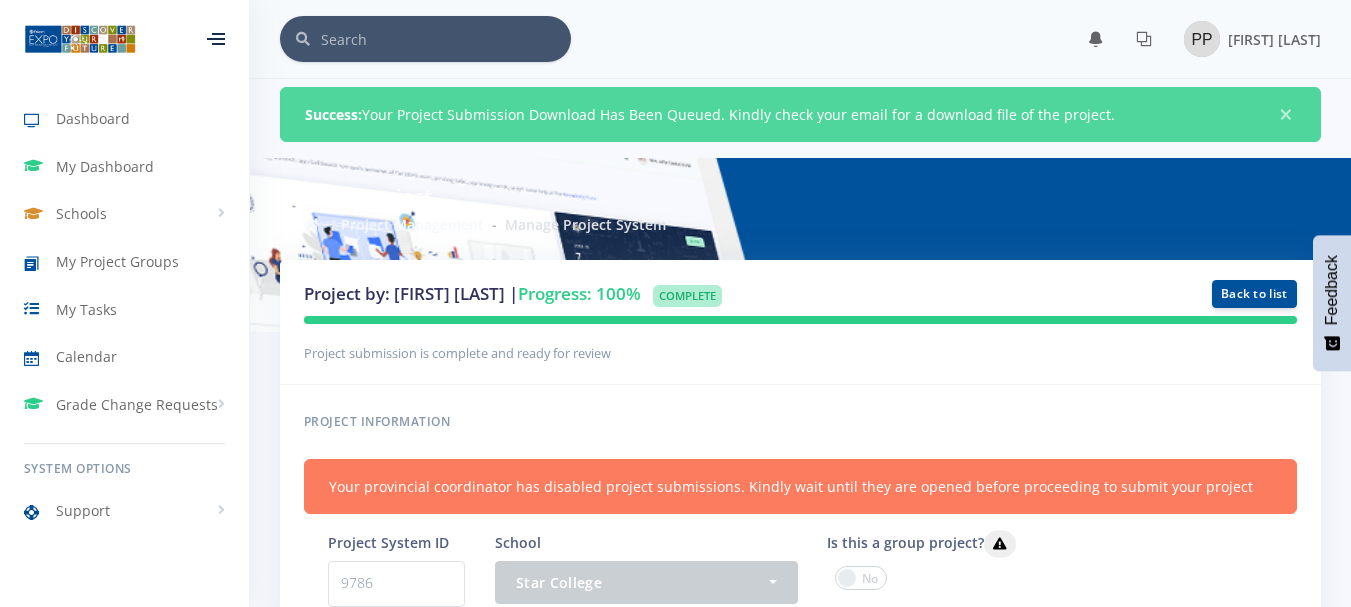 scroll, scrollTop: 0, scrollLeft: 0, axis: both 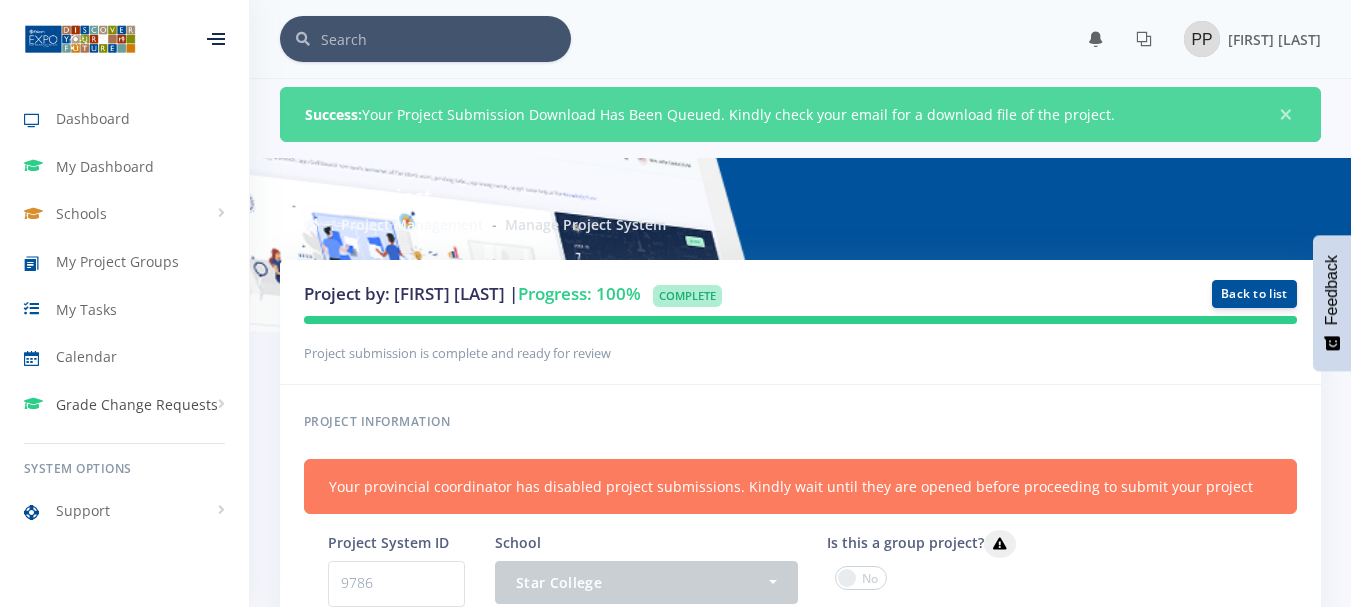 click on "Grade Change Requests" at bounding box center [124, 405] 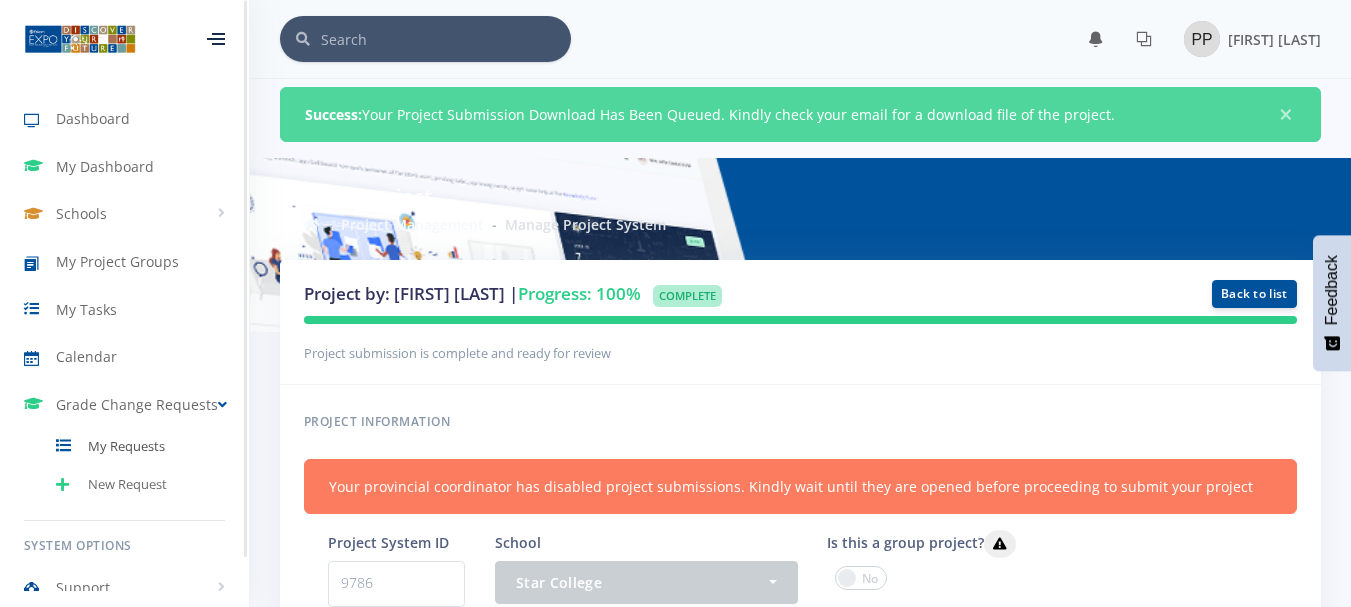 click on "My Requests" at bounding box center [126, 447] 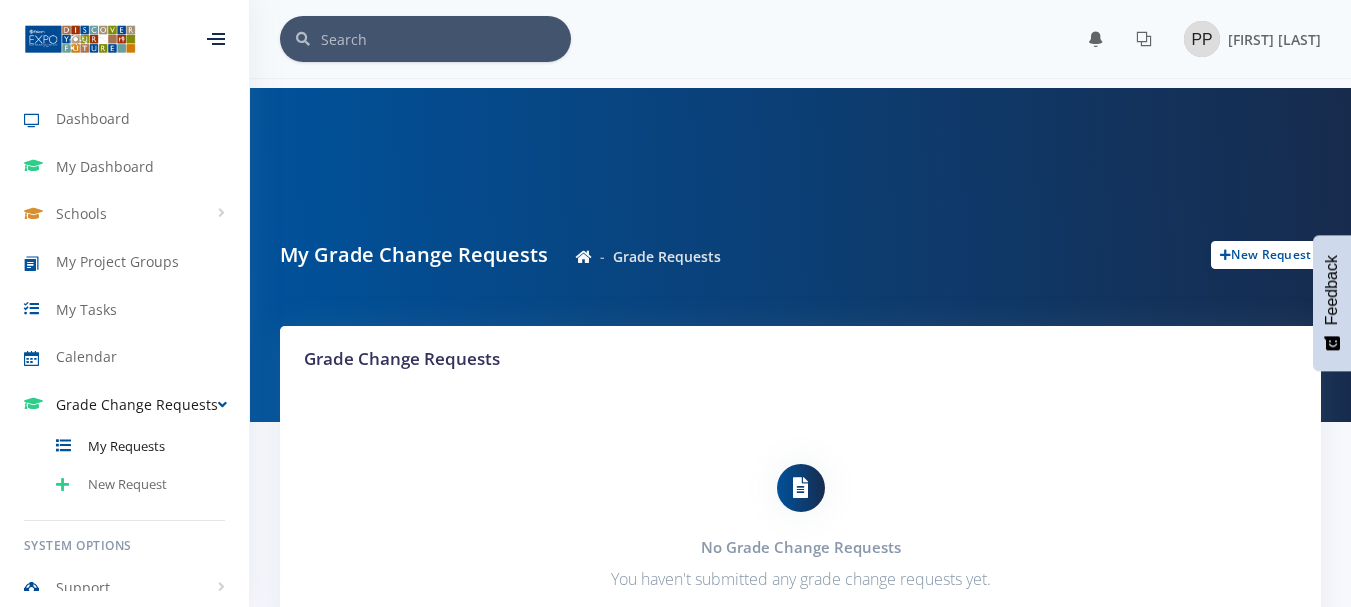 scroll, scrollTop: 0, scrollLeft: 0, axis: both 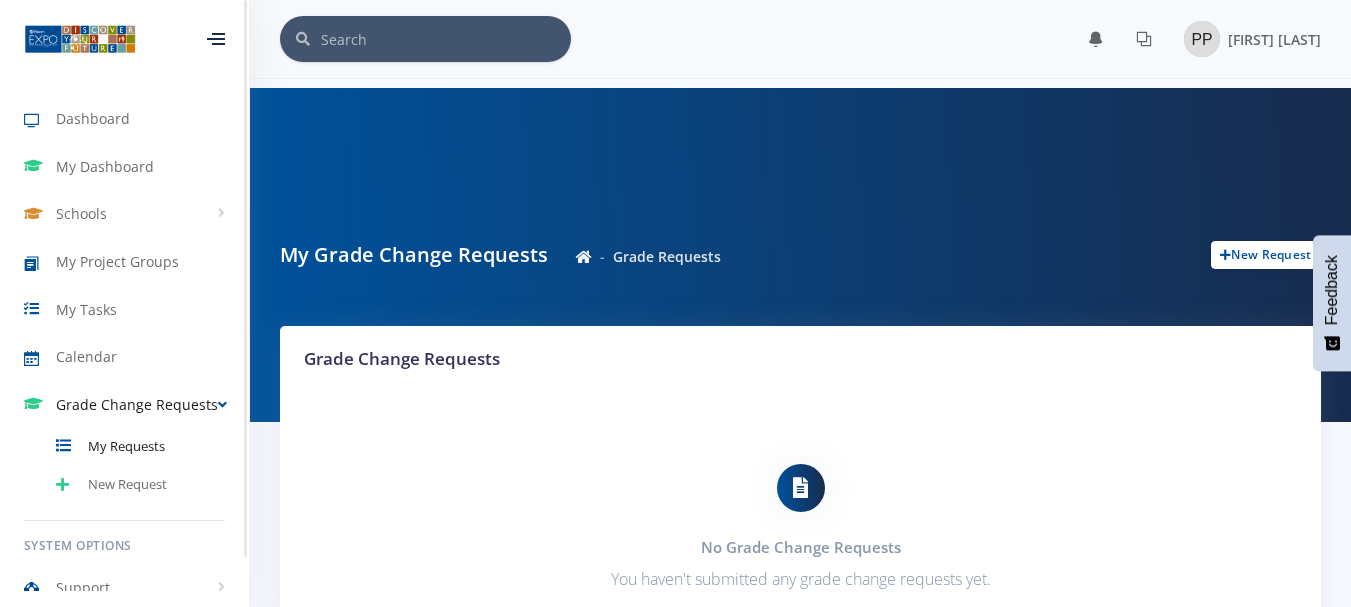 click on "Grade Change Requests" at bounding box center [124, 405] 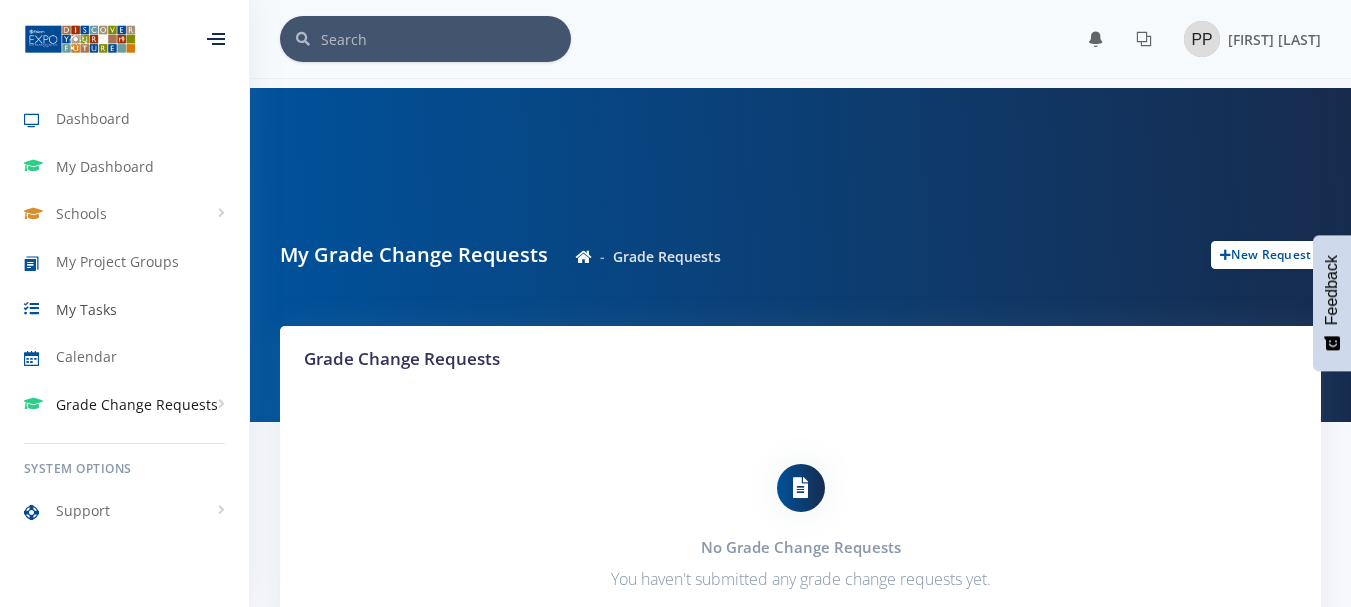click on "My Tasks" at bounding box center [86, 309] 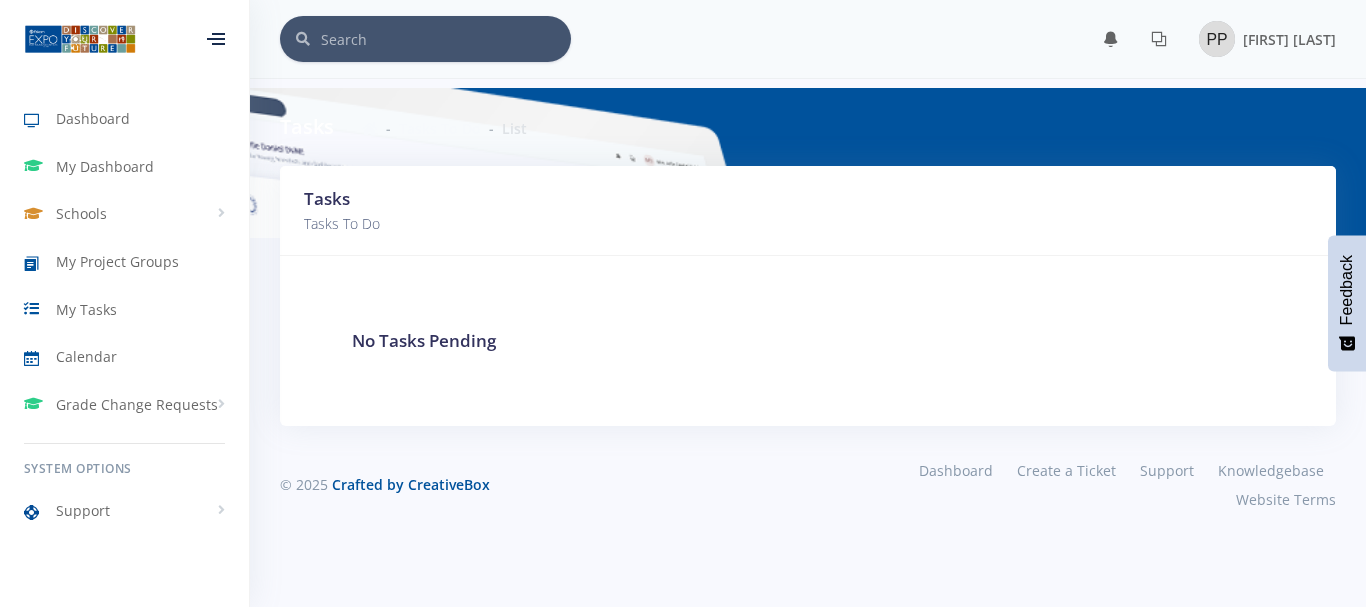 scroll, scrollTop: 0, scrollLeft: 0, axis: both 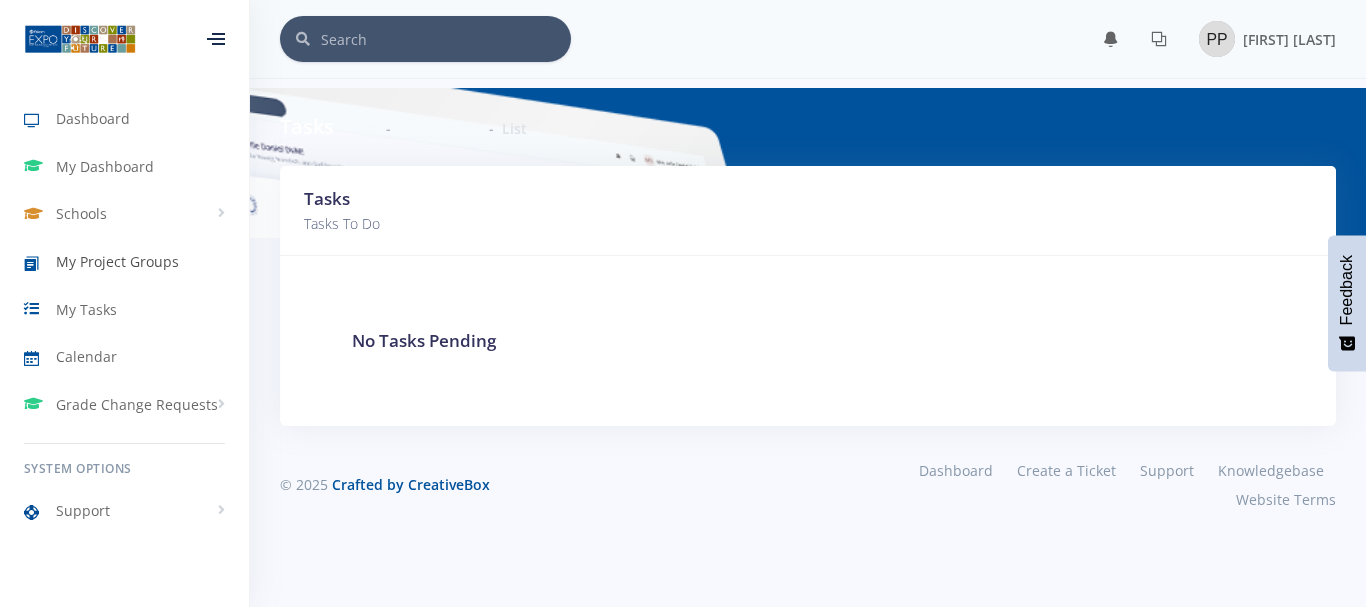 click on "My Project Groups" at bounding box center (117, 261) 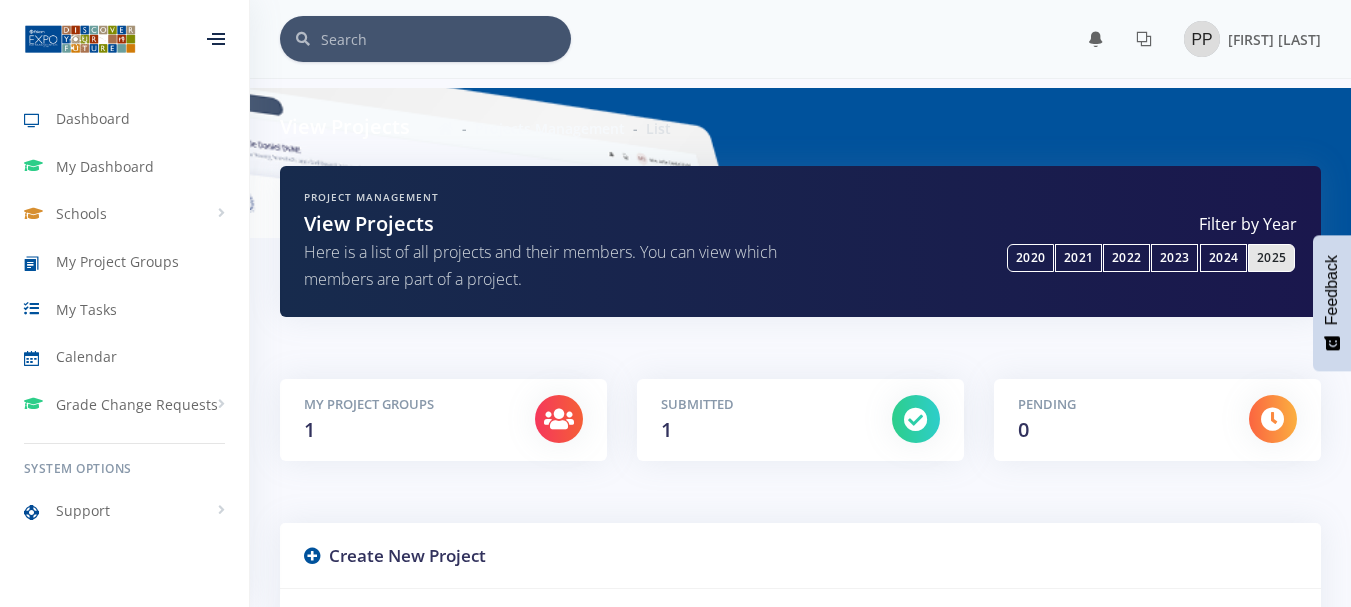scroll, scrollTop: 0, scrollLeft: 0, axis: both 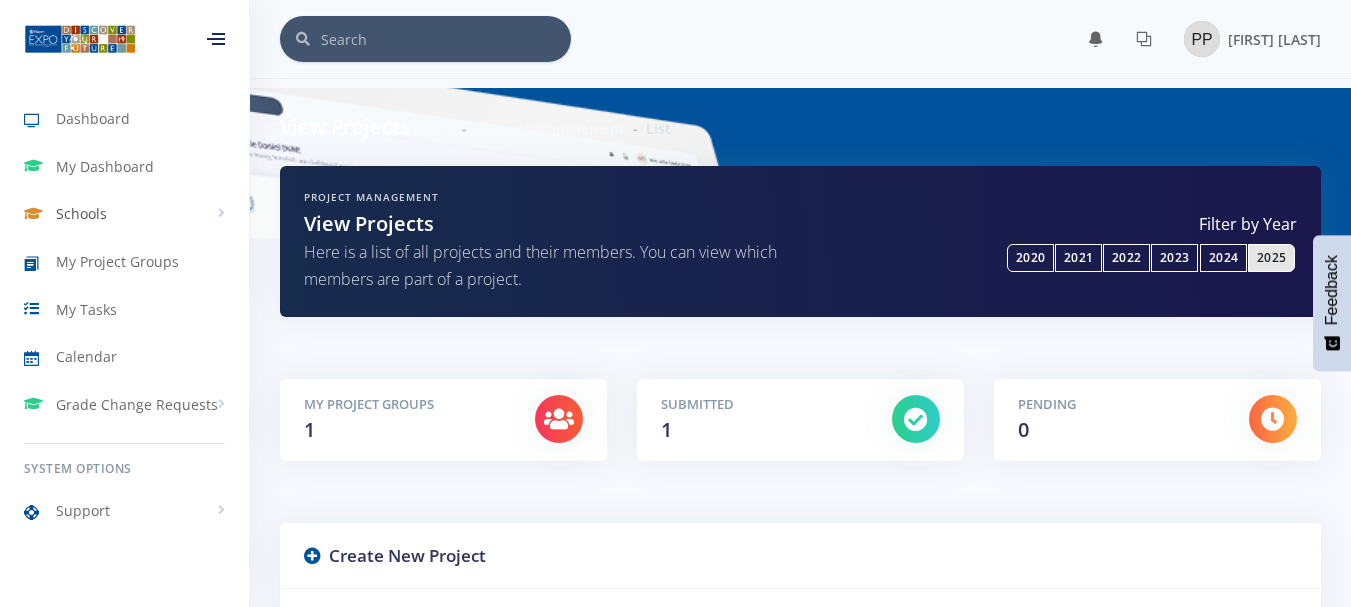 click on "Schools" at bounding box center [81, 213] 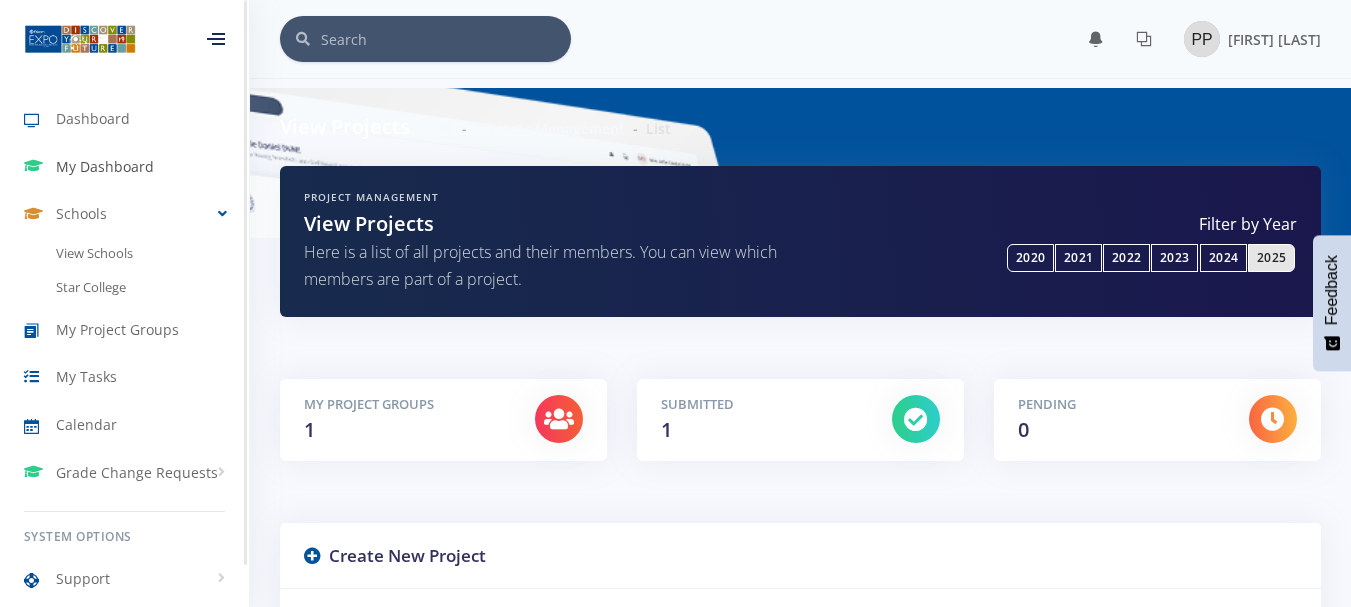 click on "My Dashboard" at bounding box center [105, 166] 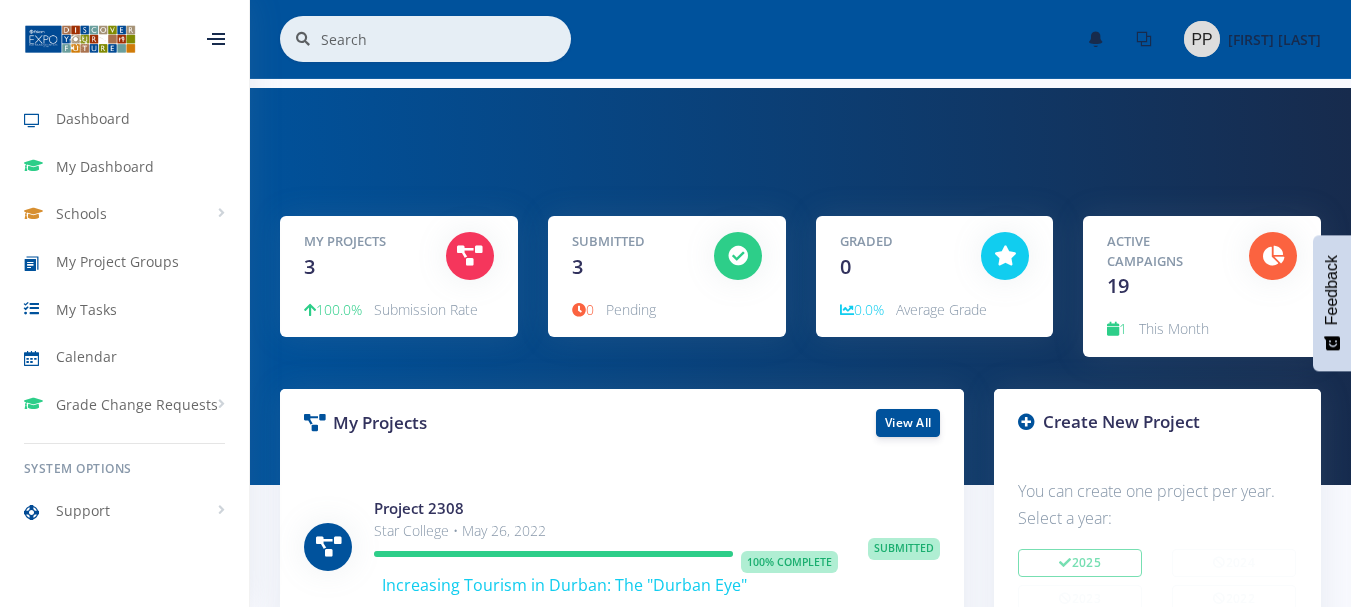 scroll, scrollTop: 0, scrollLeft: 0, axis: both 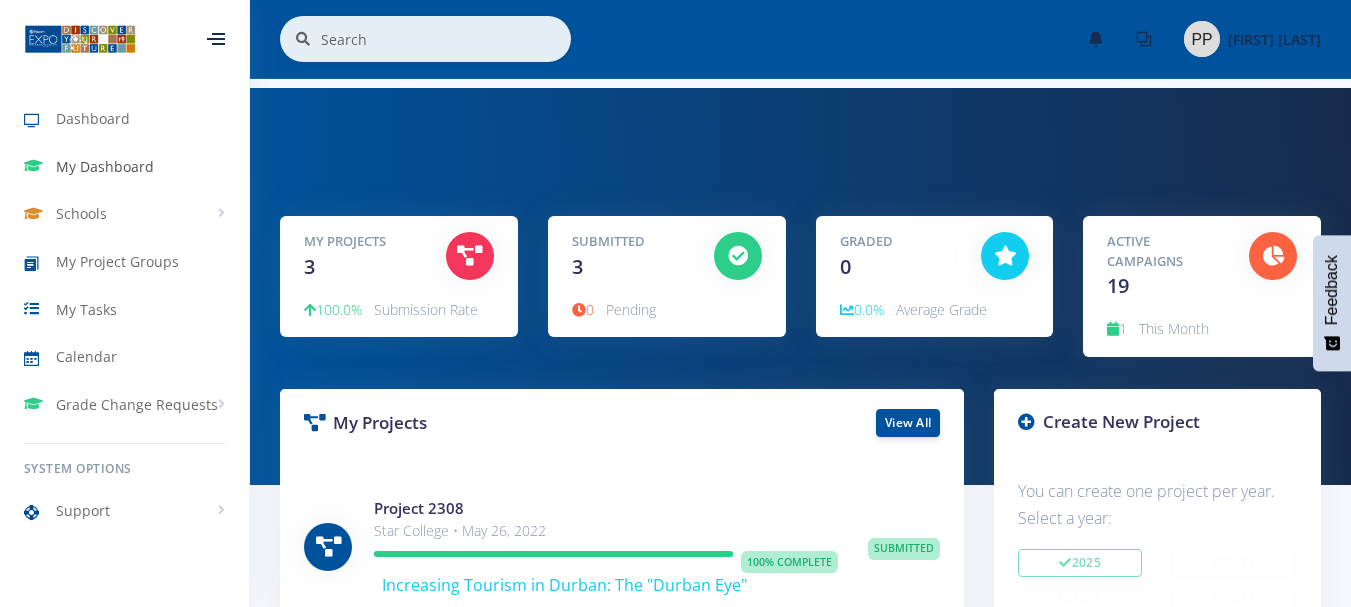 click on "My Dashboard" at bounding box center (105, 166) 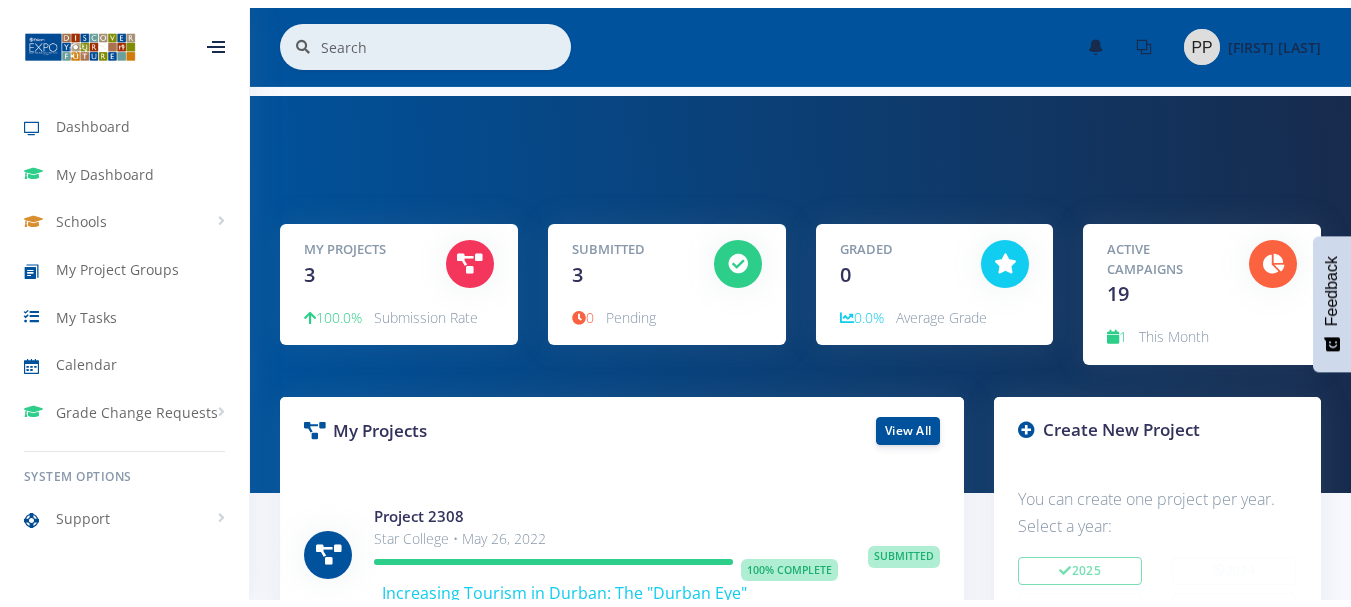scroll, scrollTop: 0, scrollLeft: 0, axis: both 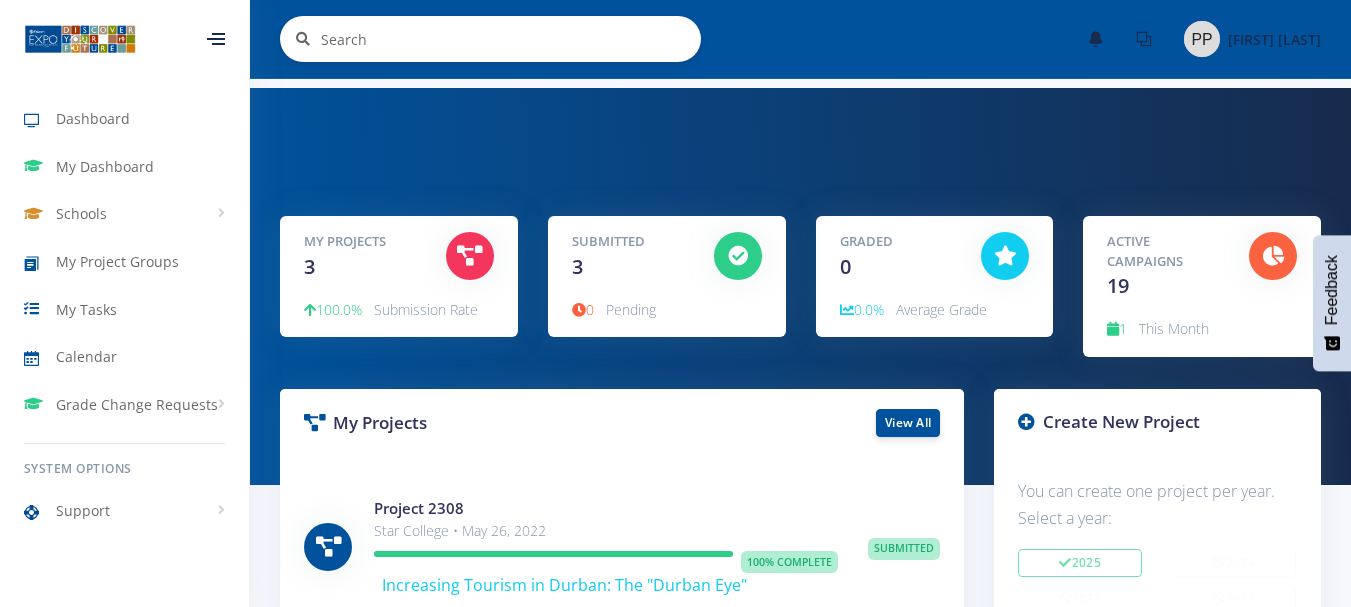 click at bounding box center [511, 39] 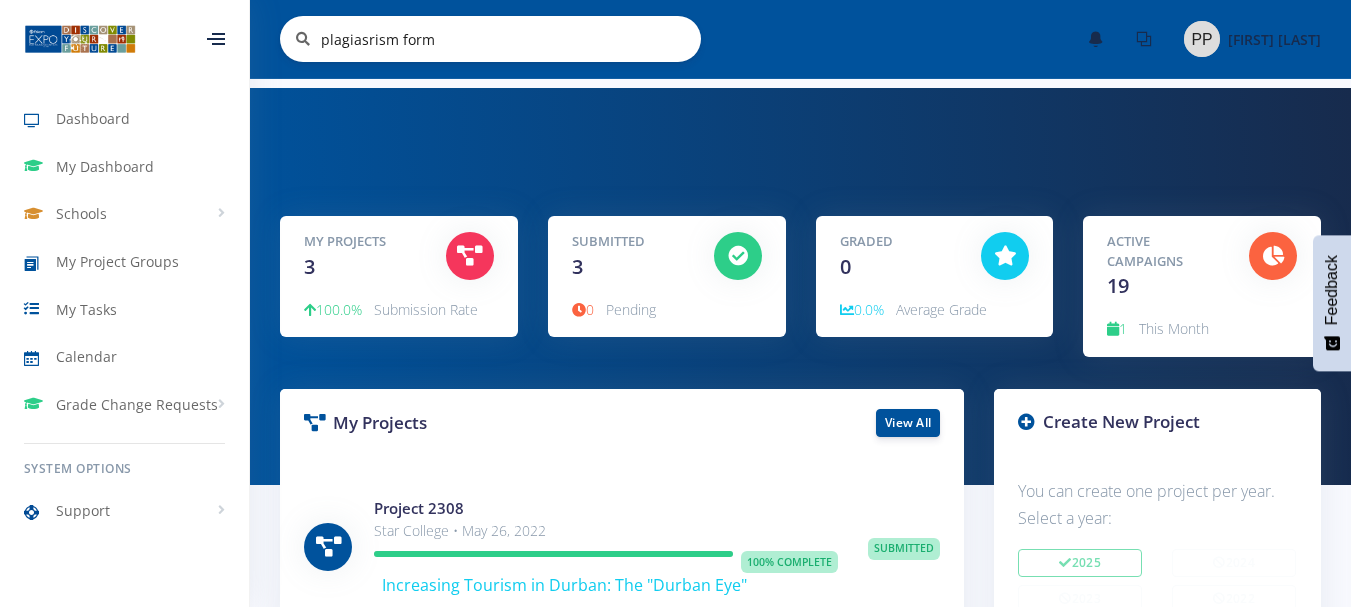 type on "plagiasrism form" 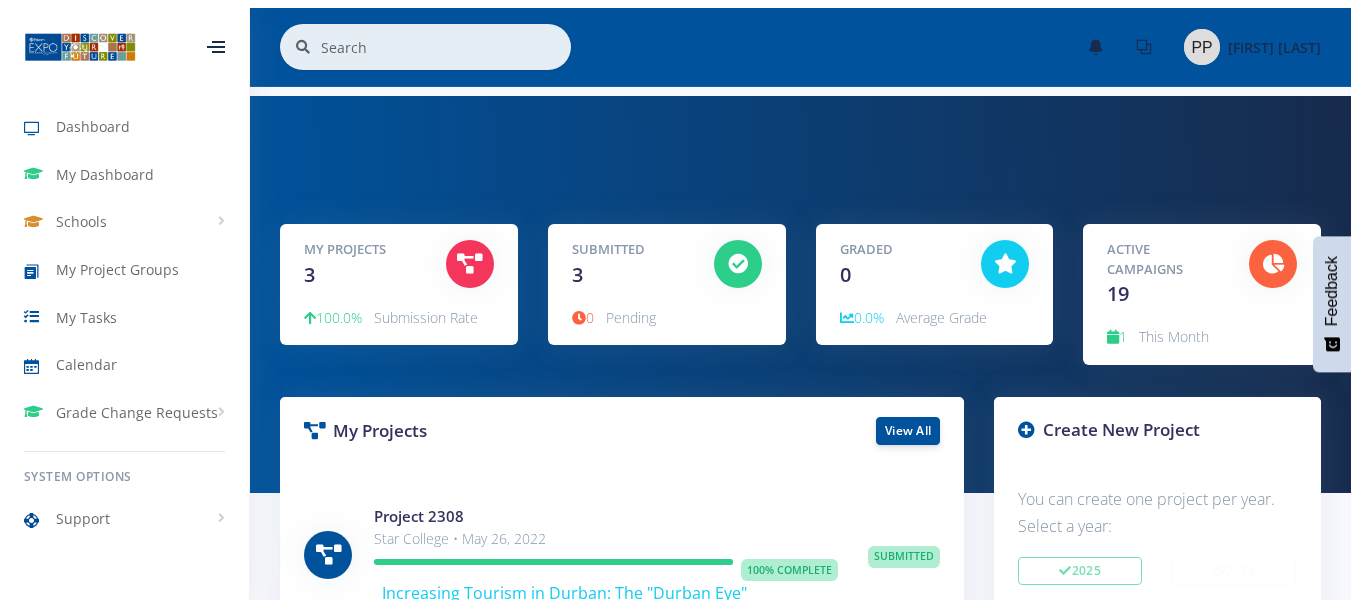 scroll, scrollTop: 0, scrollLeft: 0, axis: both 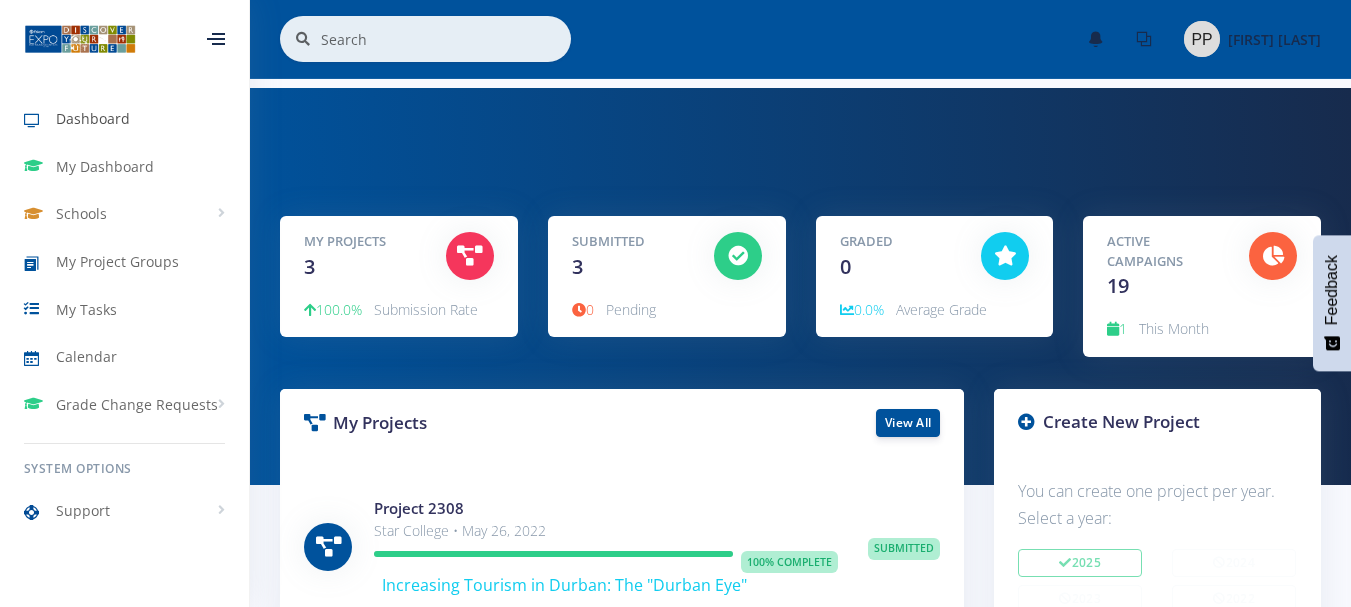 click on "Dashboard" at bounding box center [93, 118] 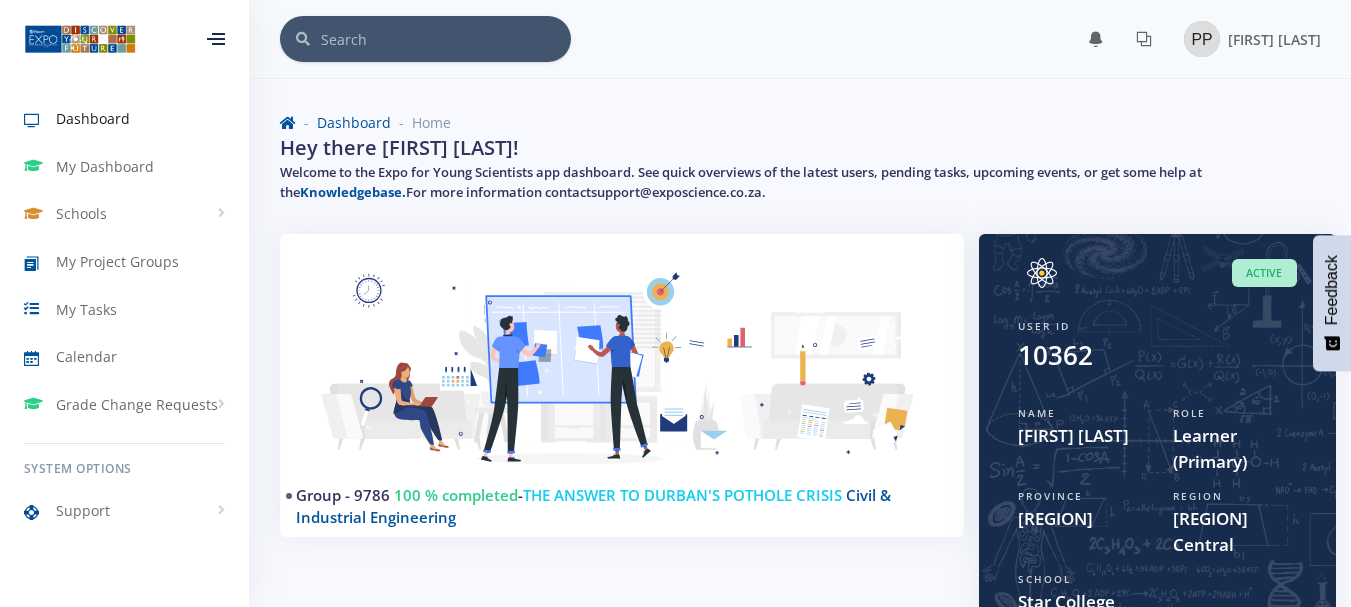 scroll, scrollTop: 0, scrollLeft: 0, axis: both 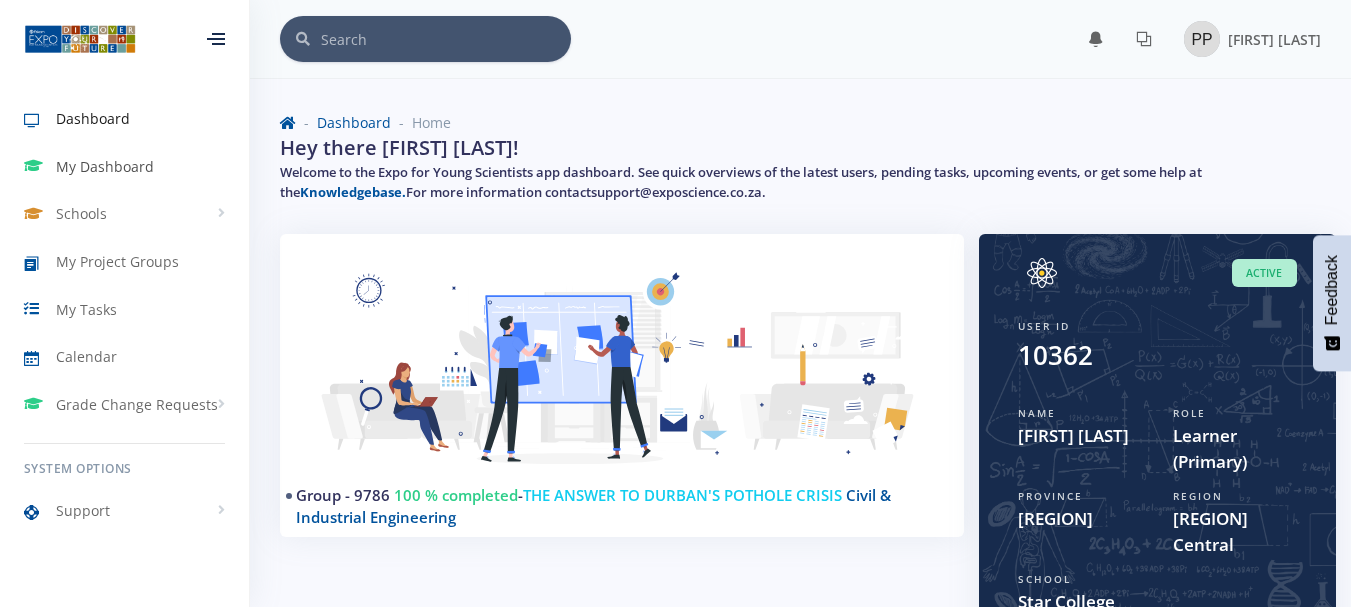 click on "My Dashboard" at bounding box center [105, 166] 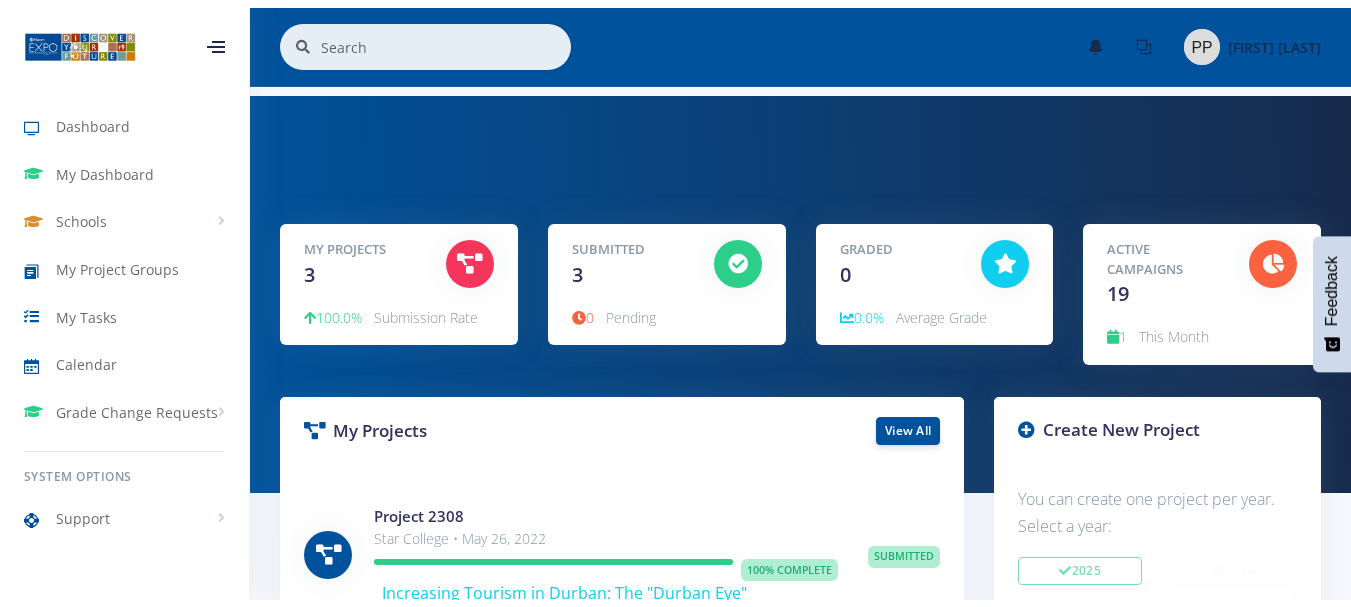 scroll, scrollTop: 0, scrollLeft: 0, axis: both 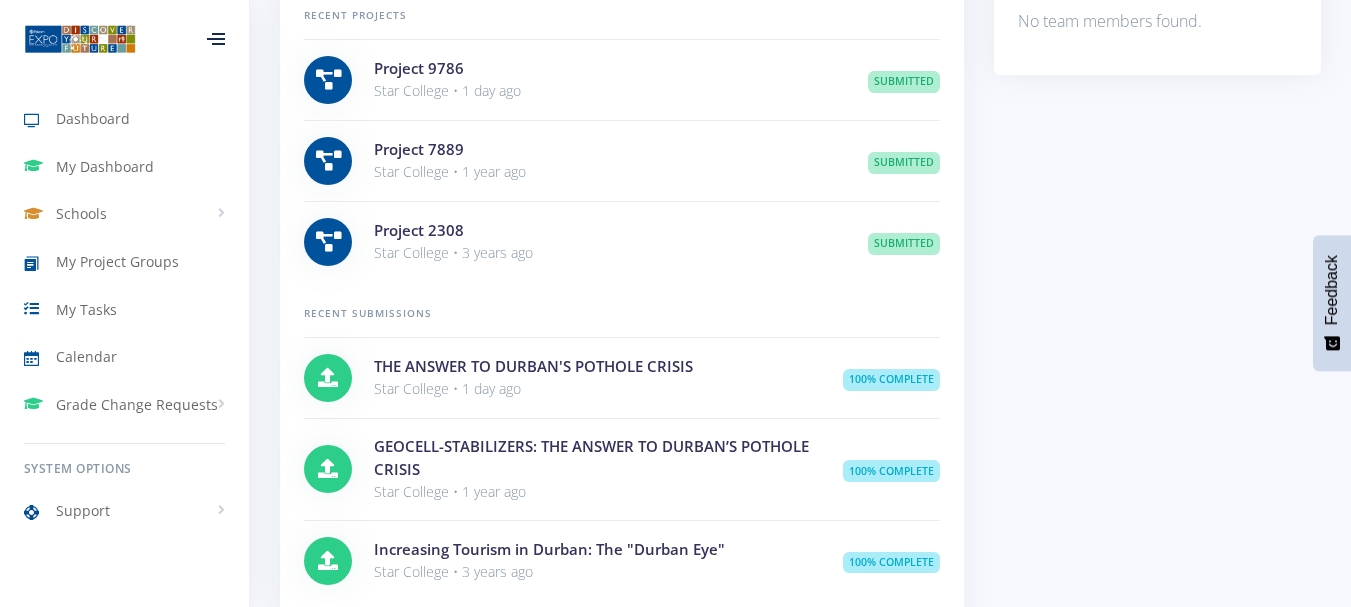 click at bounding box center (328, 378) 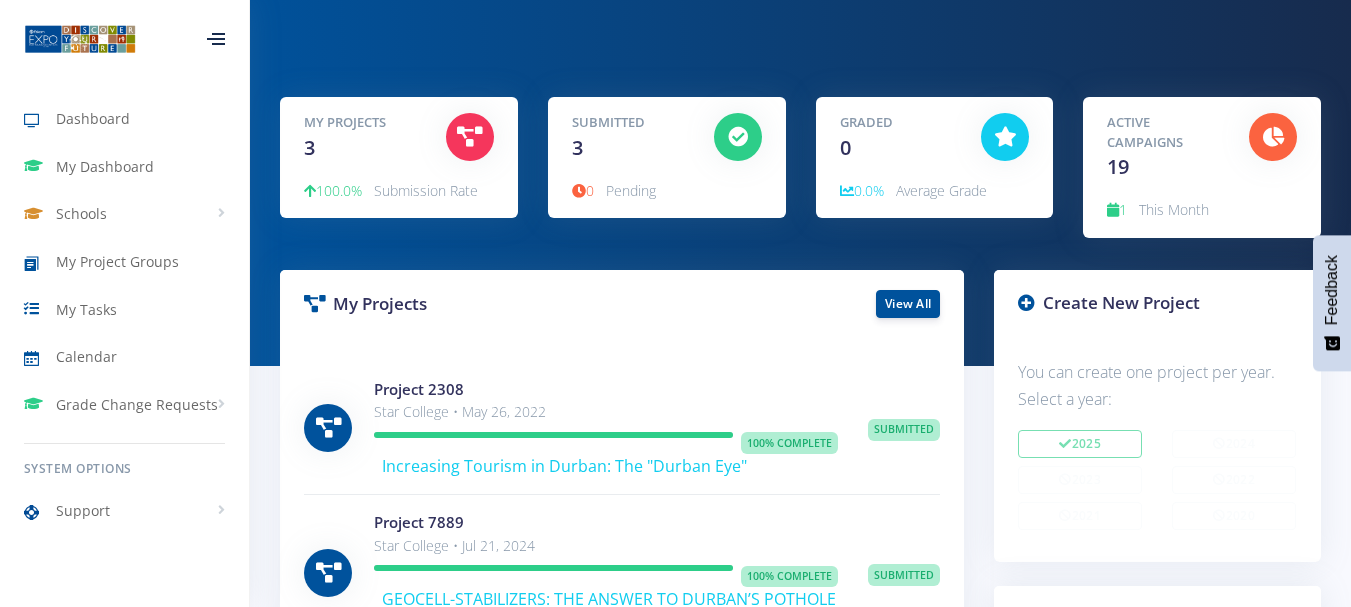 scroll, scrollTop: 99, scrollLeft: 0, axis: vertical 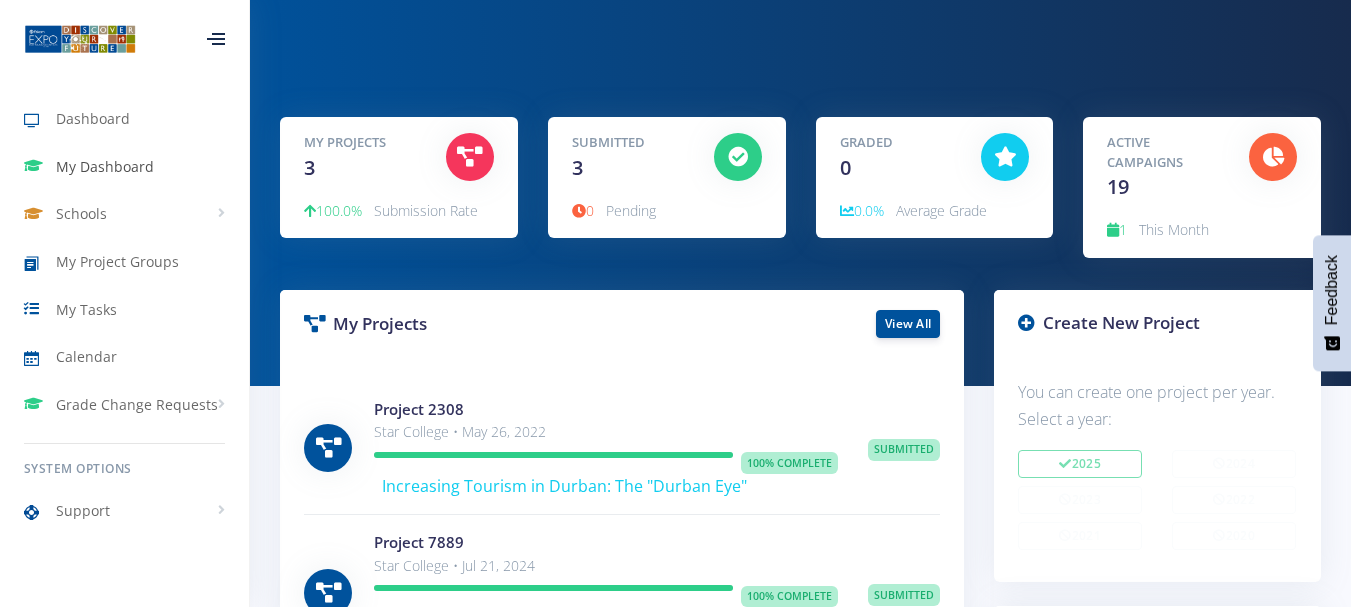 click on "My Dashboard" at bounding box center (105, 166) 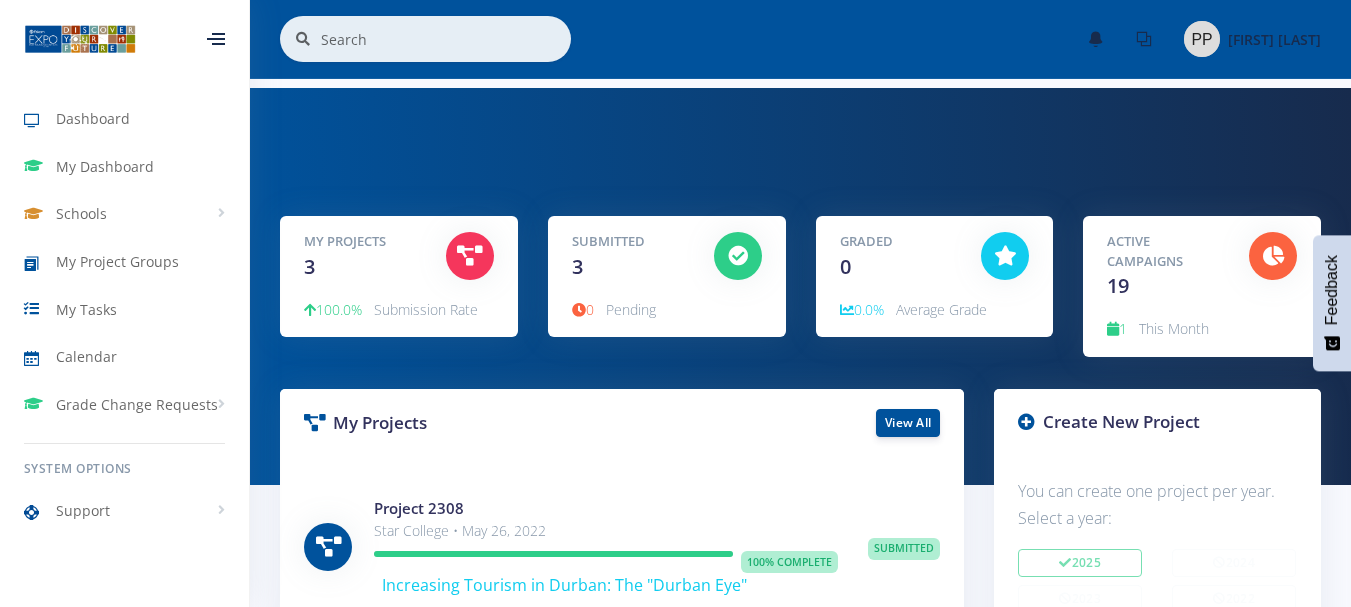 scroll, scrollTop: 0, scrollLeft: 0, axis: both 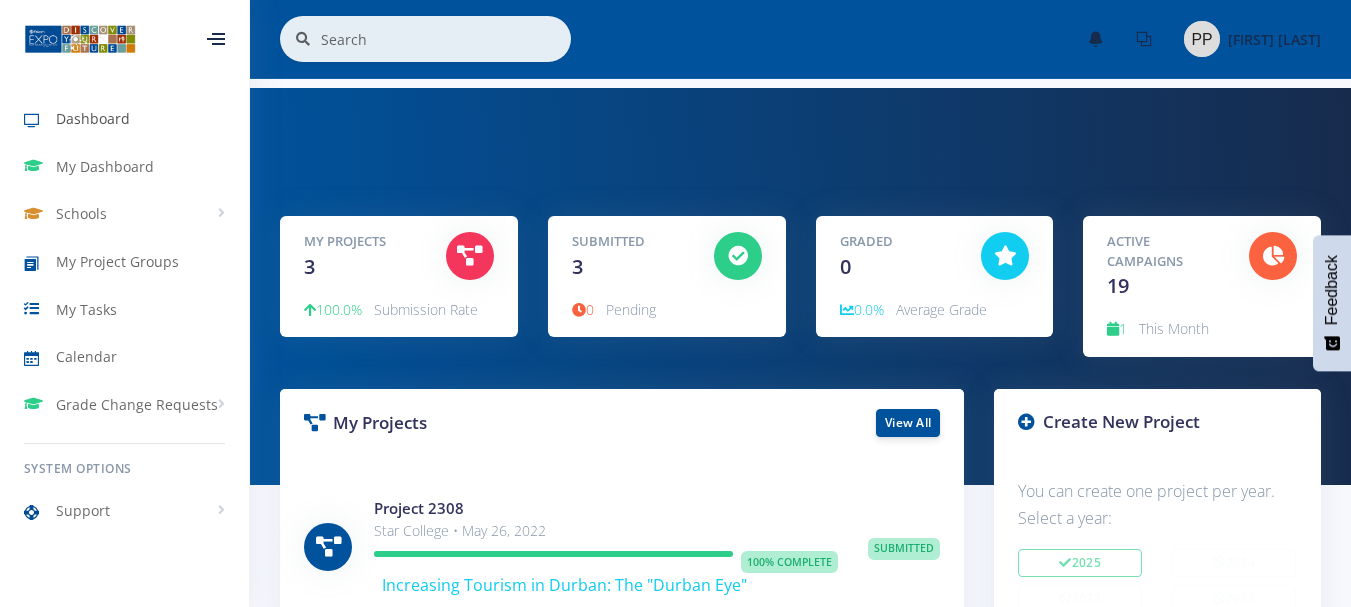 click on "Dashboard" at bounding box center (93, 118) 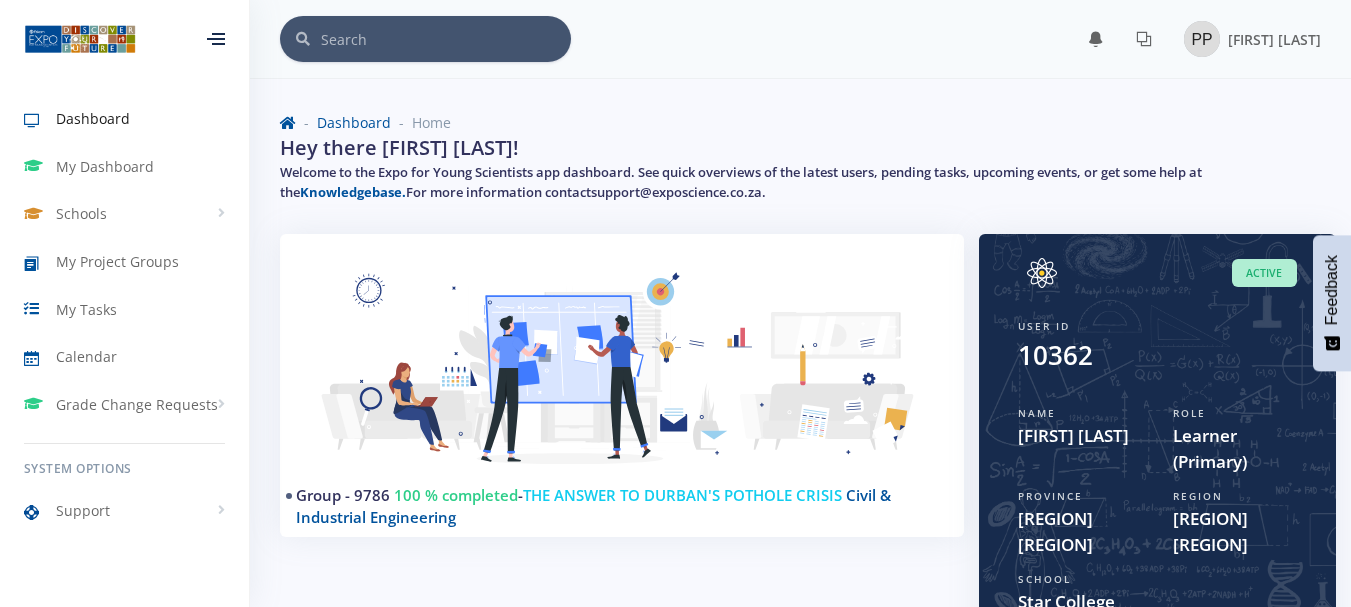 scroll, scrollTop: 0, scrollLeft: 0, axis: both 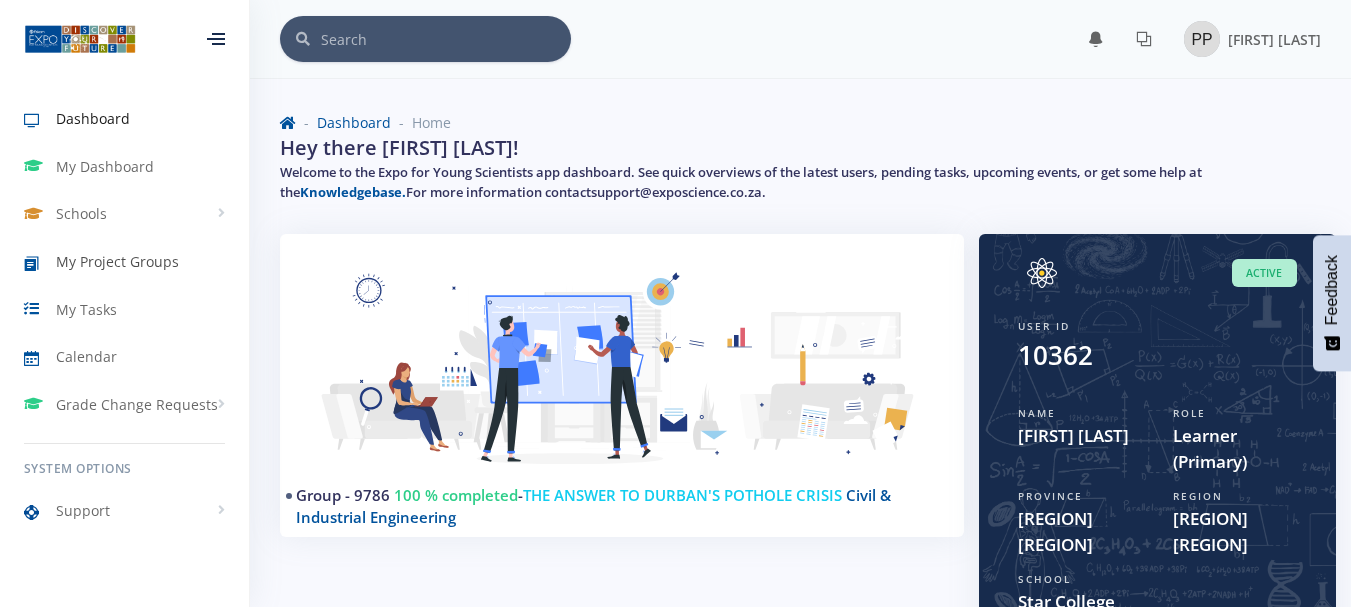 click on "My Project Groups" at bounding box center (117, 261) 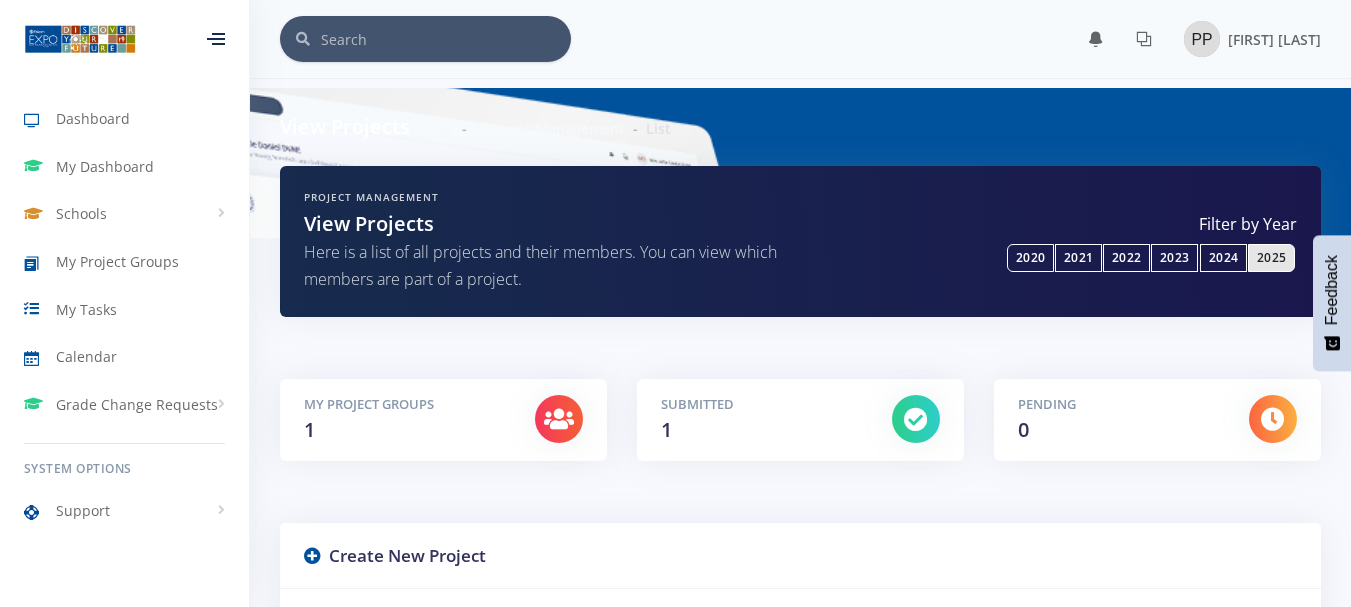 scroll, scrollTop: 0, scrollLeft: 0, axis: both 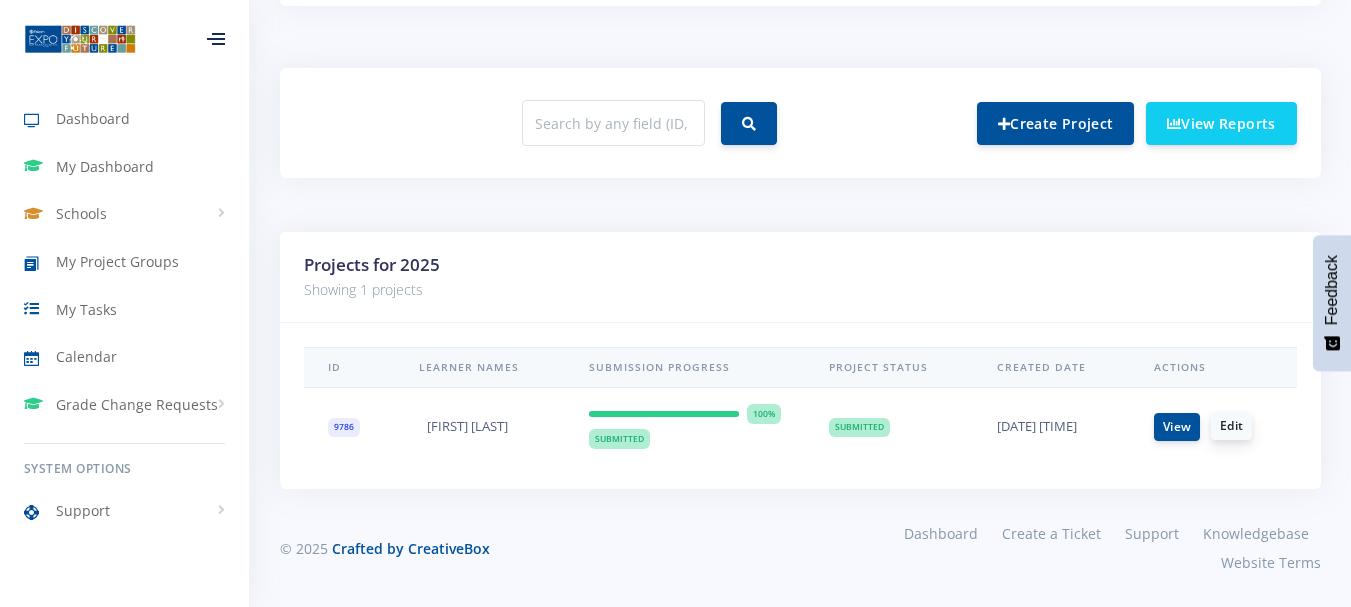 click on "Edit" at bounding box center [1231, 426] 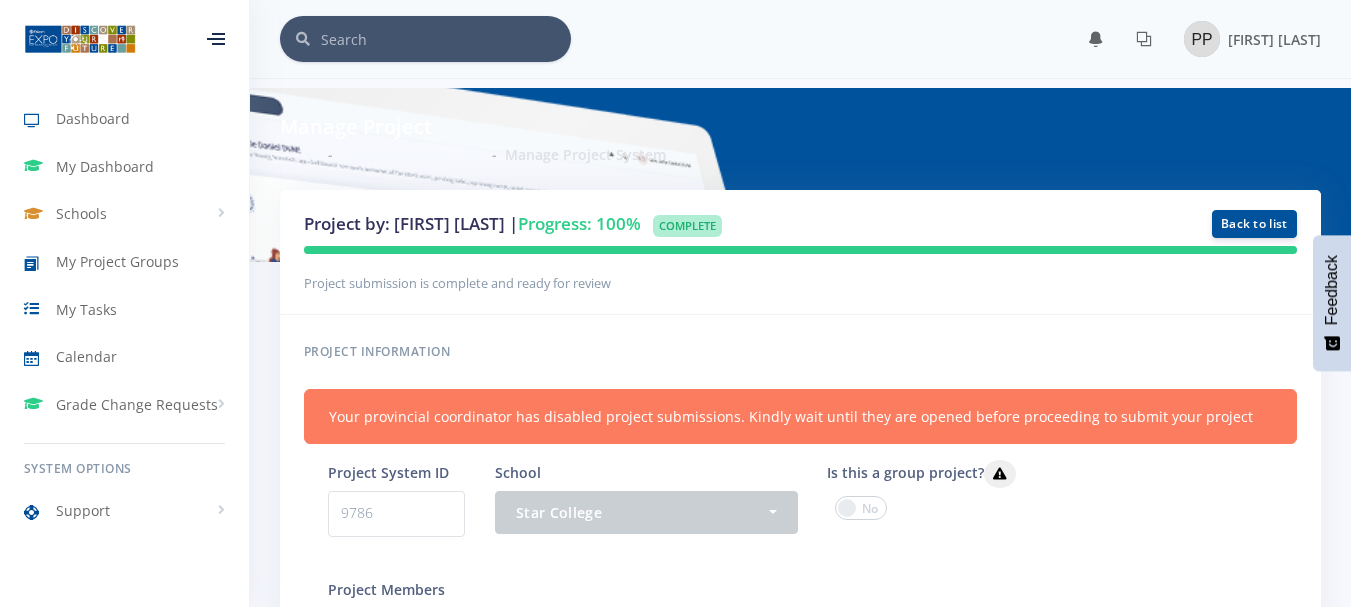 scroll, scrollTop: 0, scrollLeft: 0, axis: both 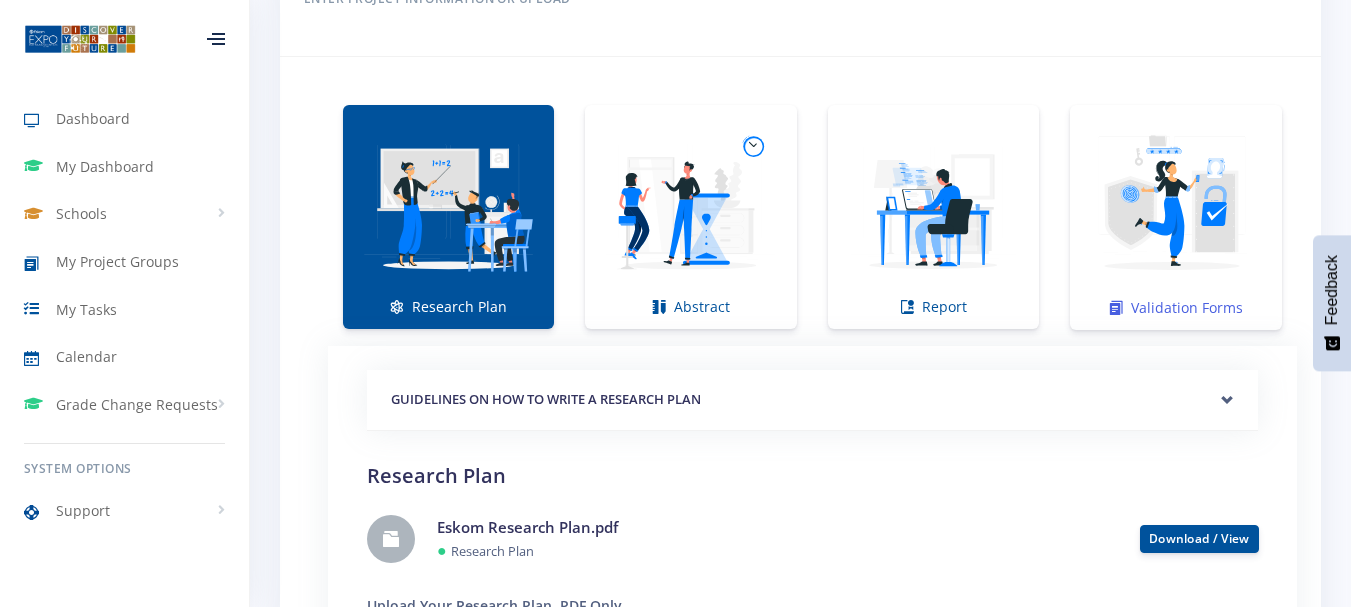 click at bounding box center [1176, 207] 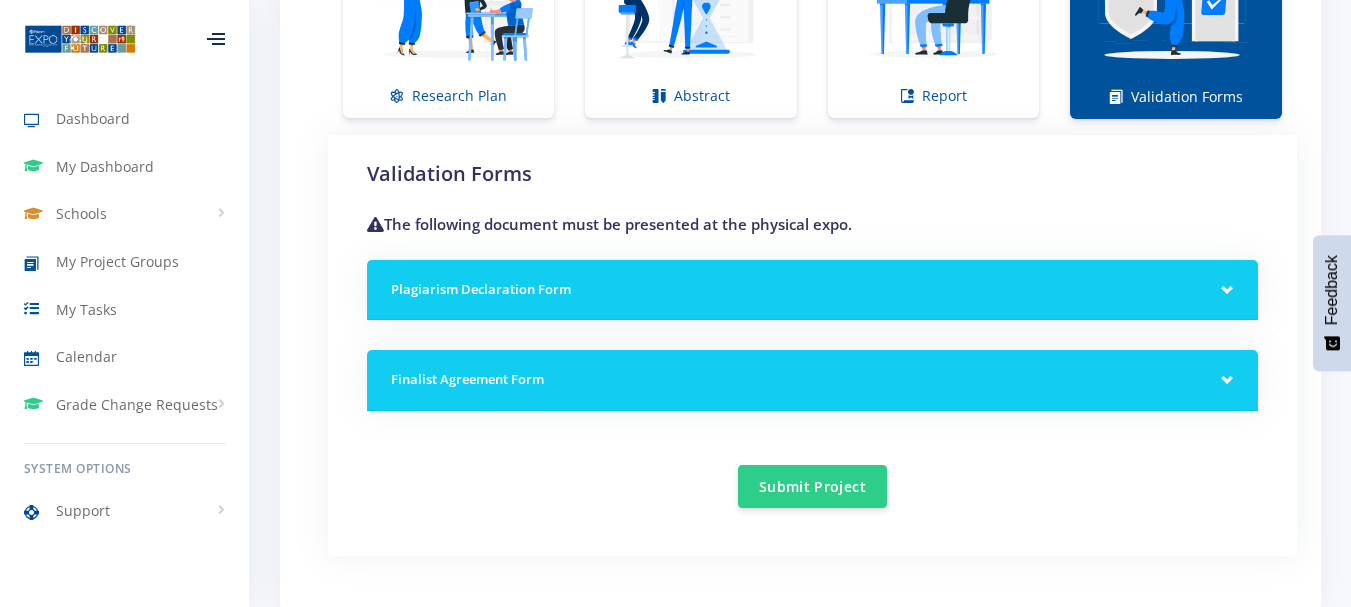 scroll, scrollTop: 1539, scrollLeft: 0, axis: vertical 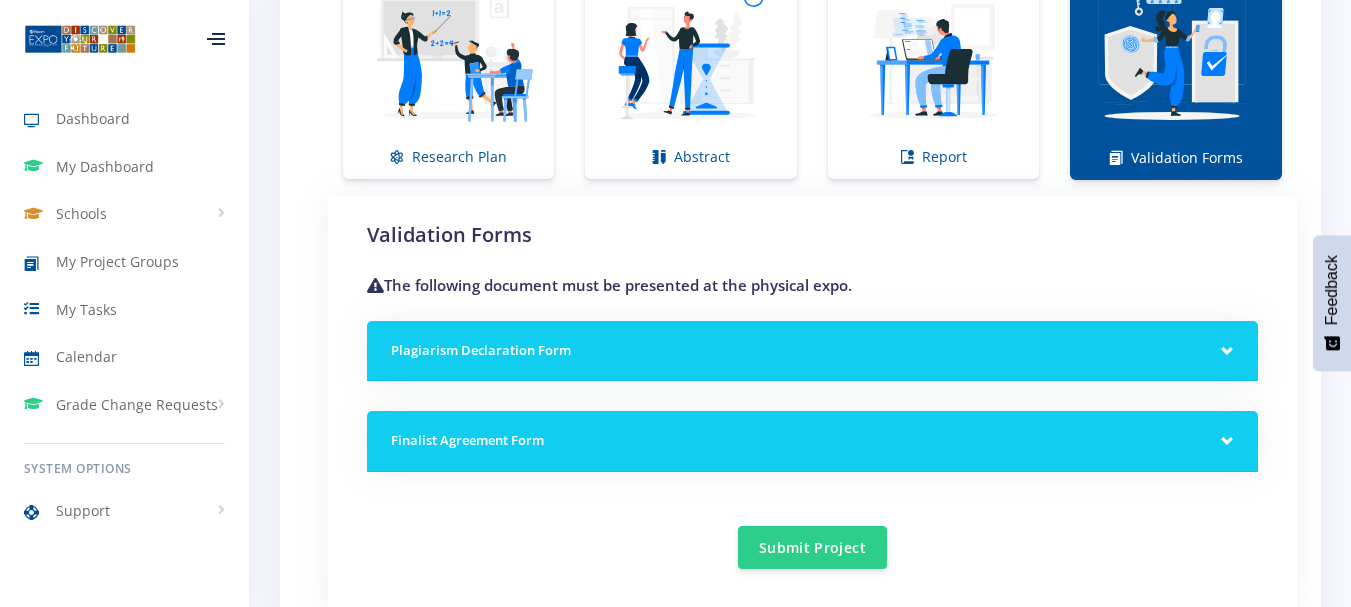 click on "Plagiarism
Declaration
Form" at bounding box center [812, 351] 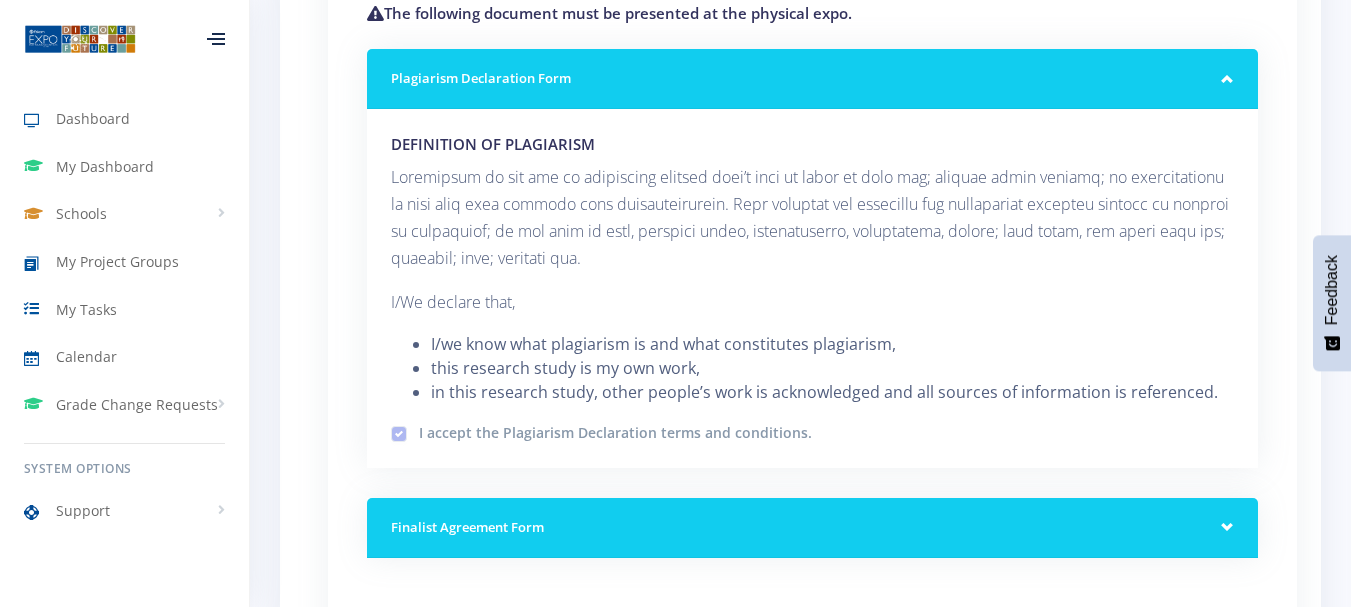 scroll, scrollTop: 1806, scrollLeft: 0, axis: vertical 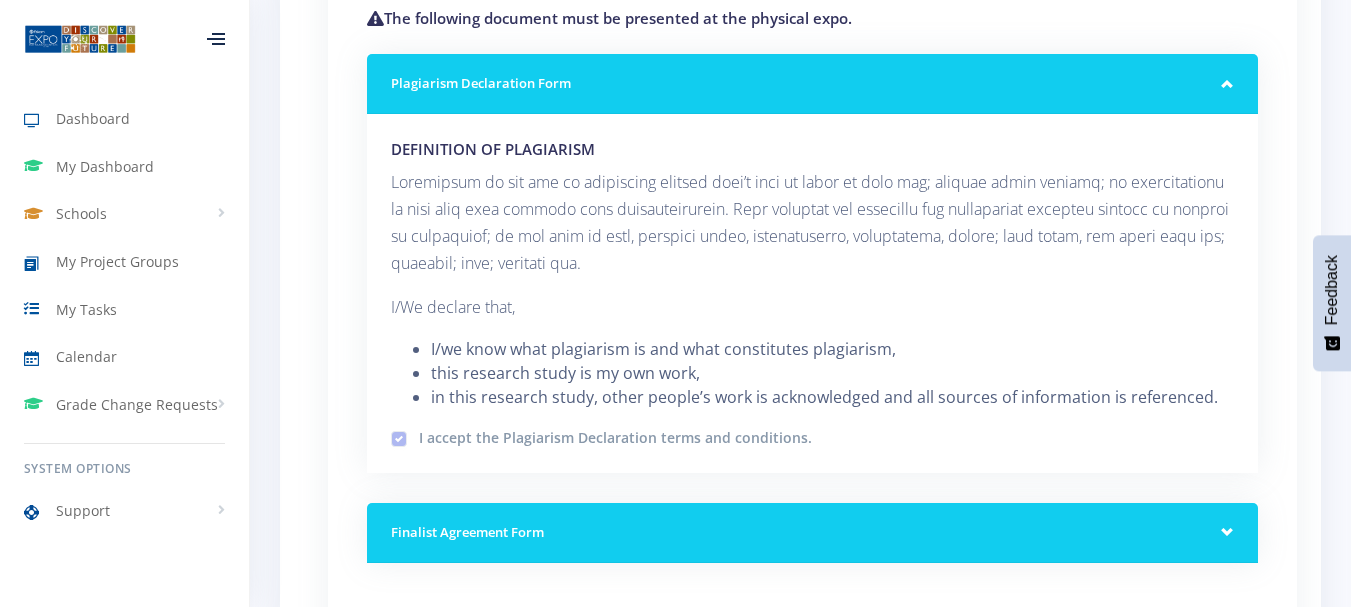 drag, startPoint x: 831, startPoint y: 250, endPoint x: 821, endPoint y: 241, distance: 13.453624 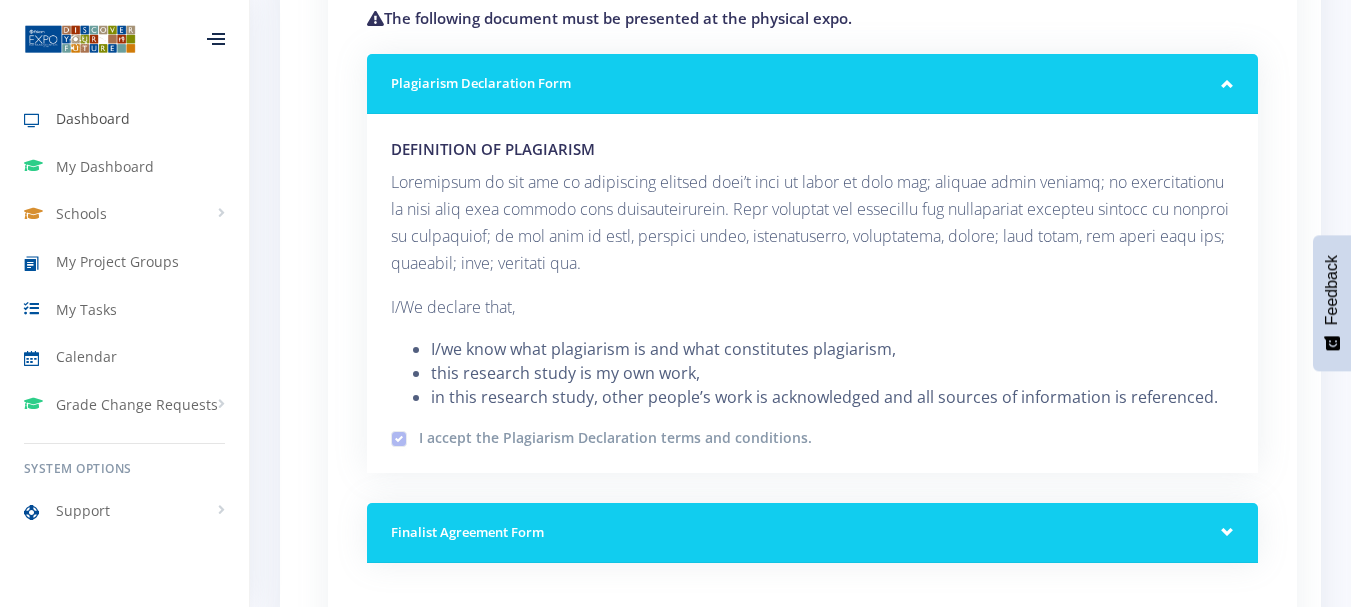 click on "Dashboard" at bounding box center (93, 118) 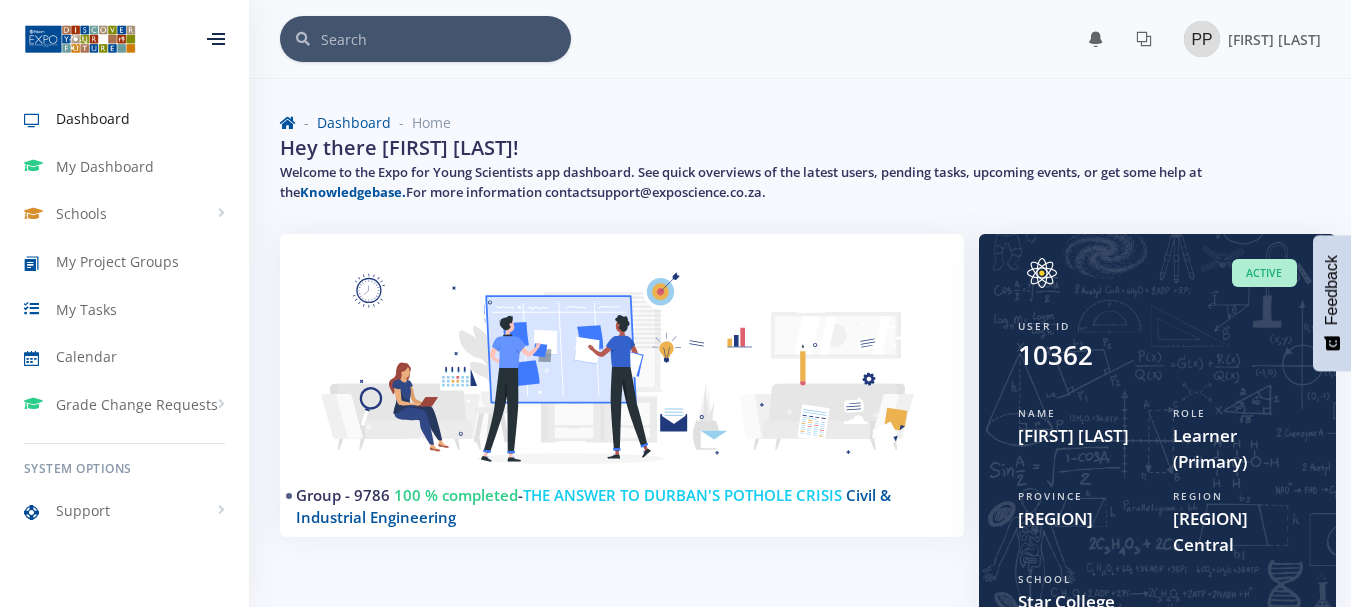 scroll, scrollTop: 0, scrollLeft: 0, axis: both 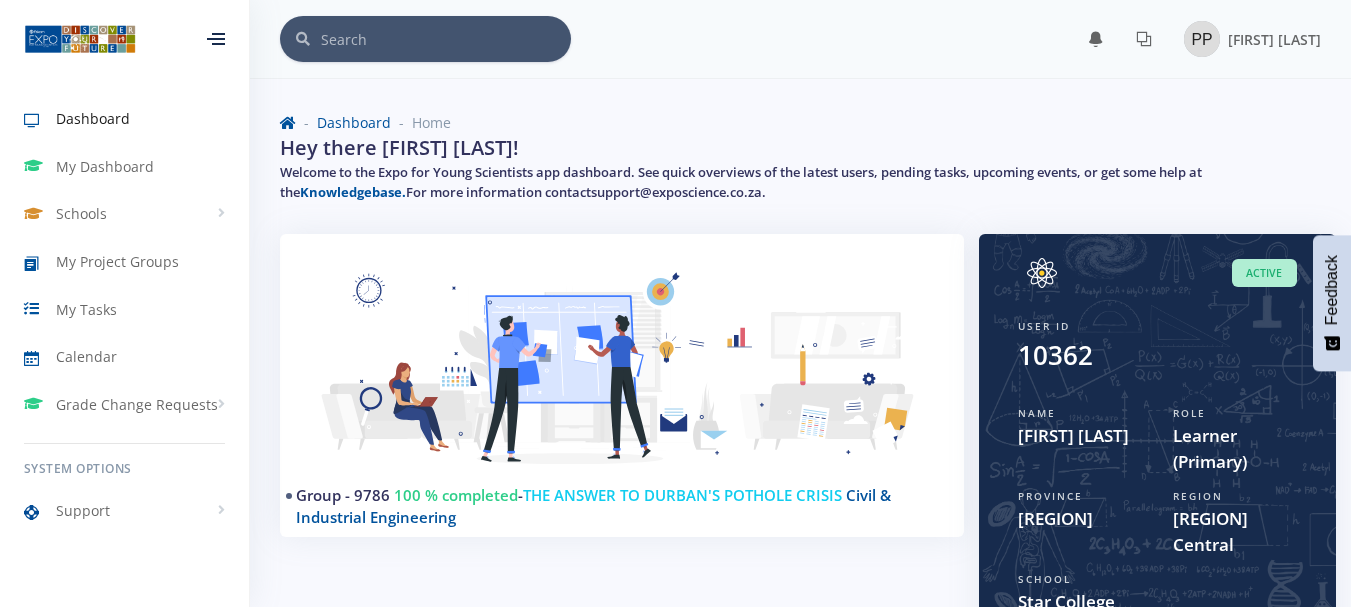 click at bounding box center (216, 39) 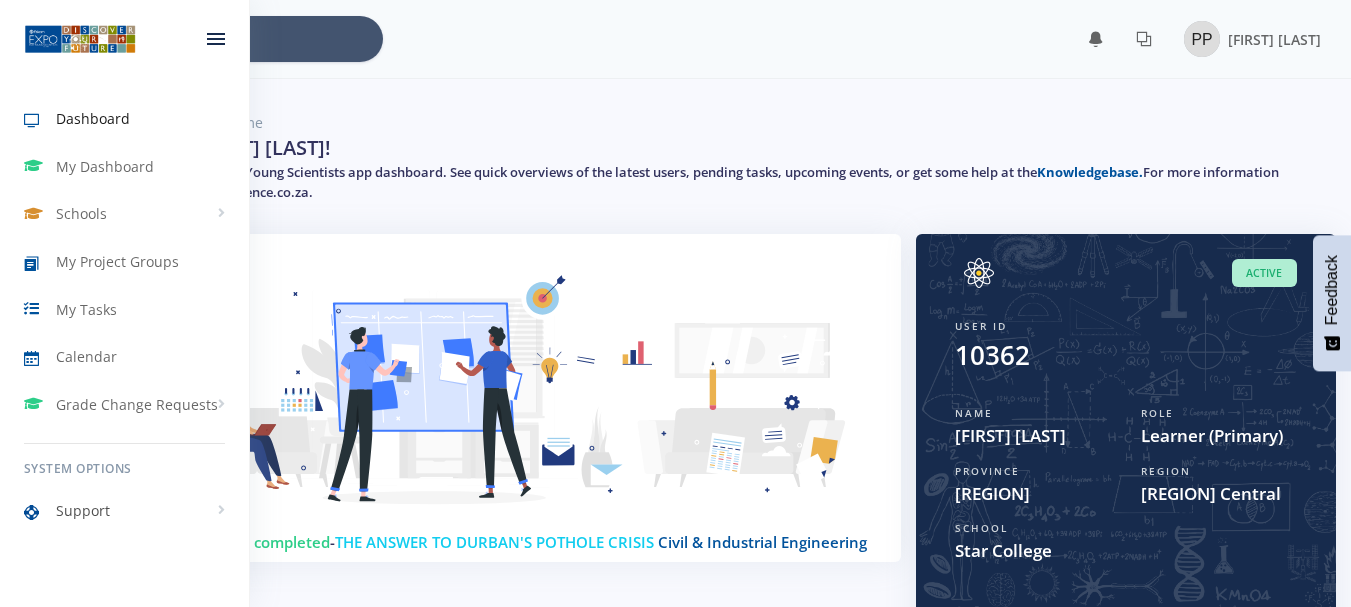 click on "Support" at bounding box center (83, 510) 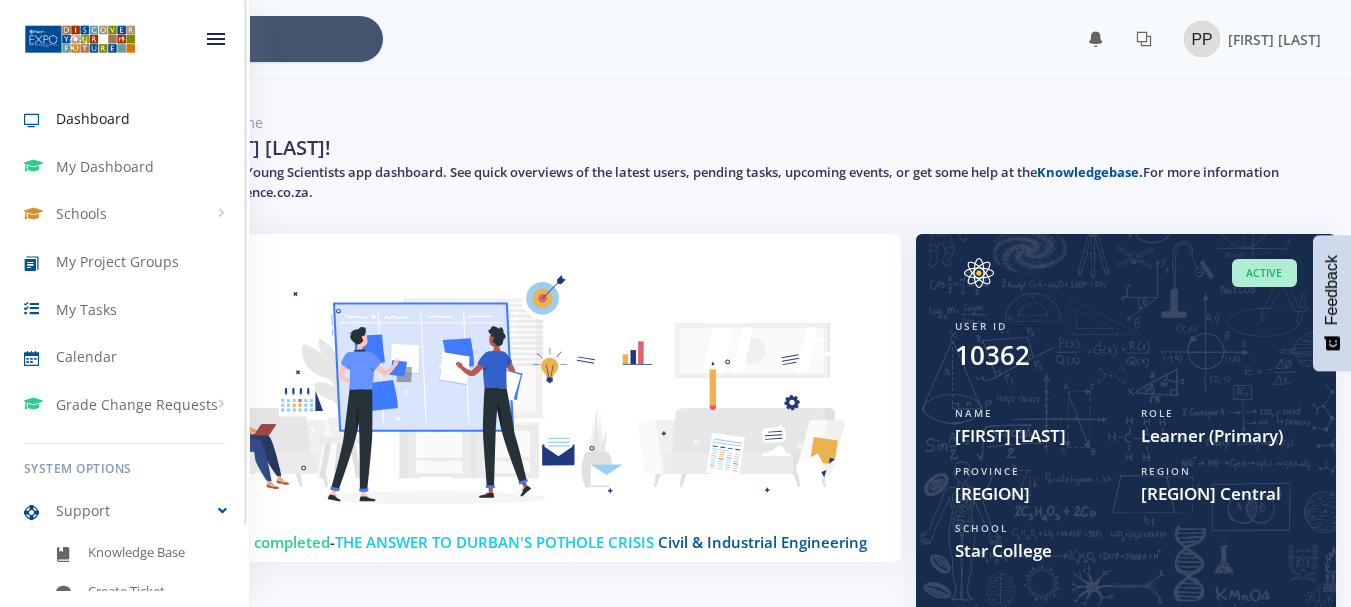 click at bounding box center [216, 39] 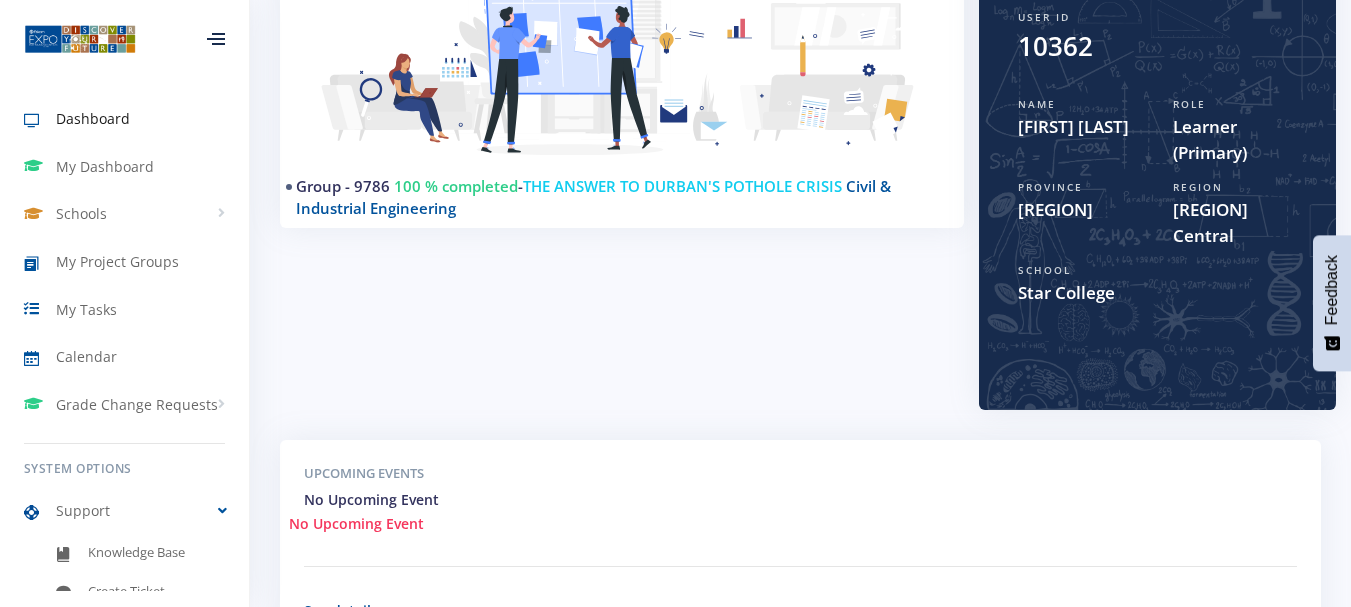 scroll, scrollTop: 210, scrollLeft: 0, axis: vertical 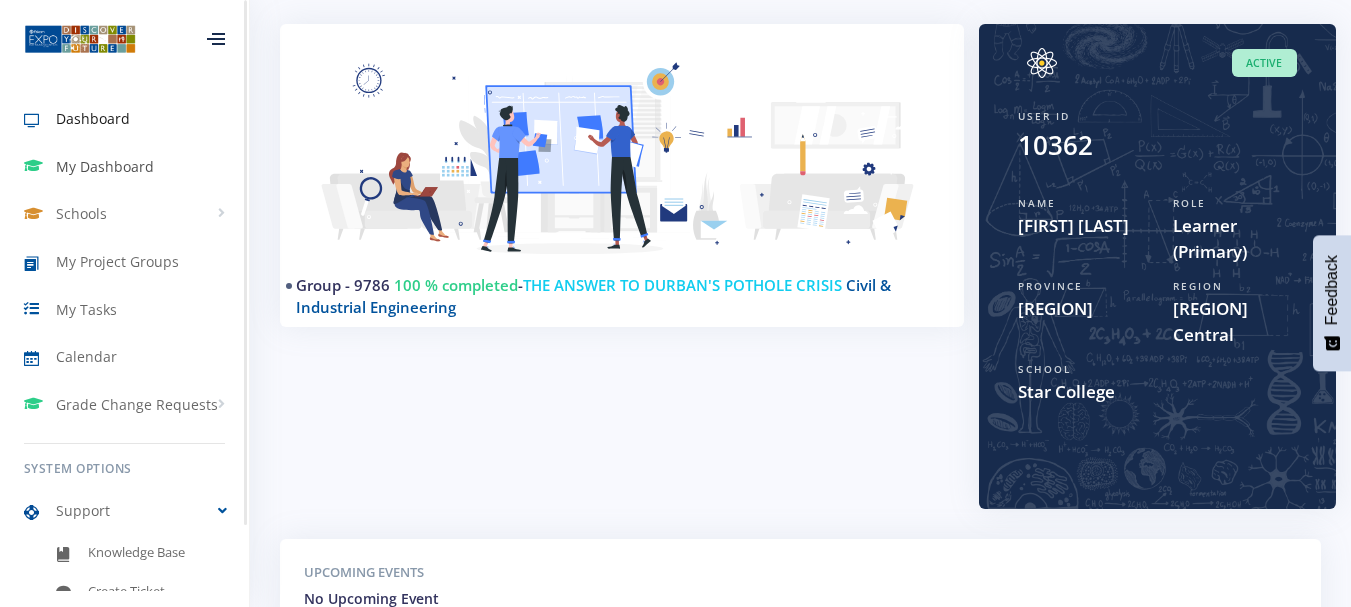 click on "My Dashboard" at bounding box center (105, 166) 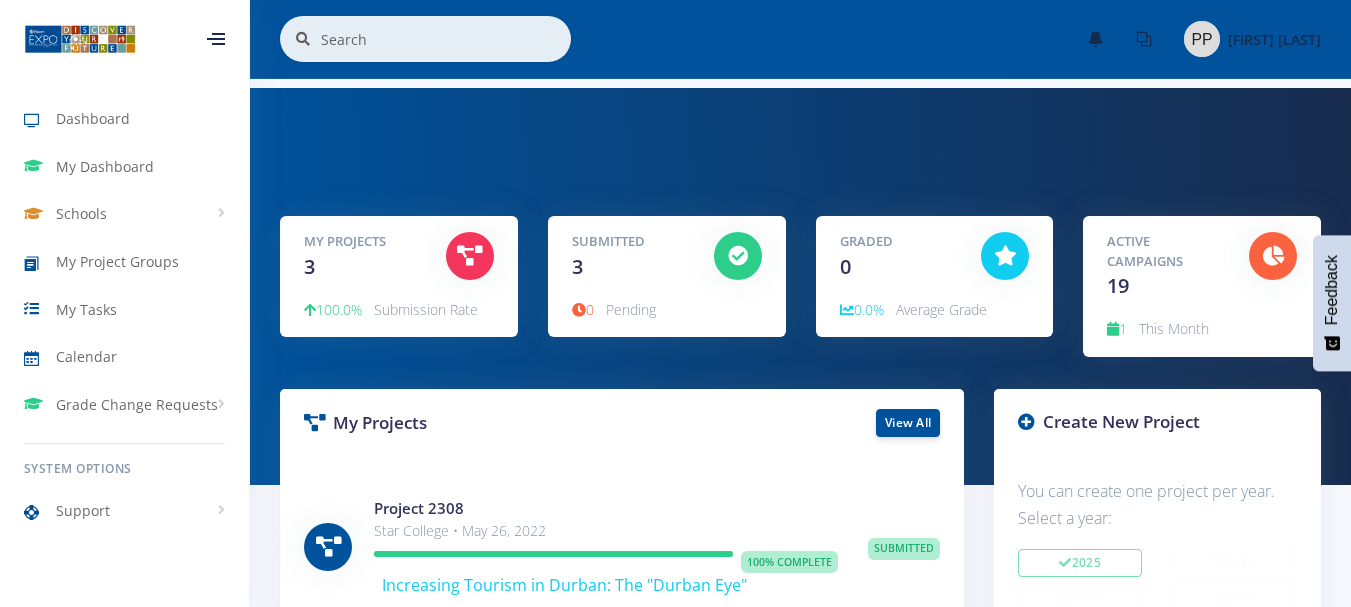 scroll, scrollTop: 0, scrollLeft: 0, axis: both 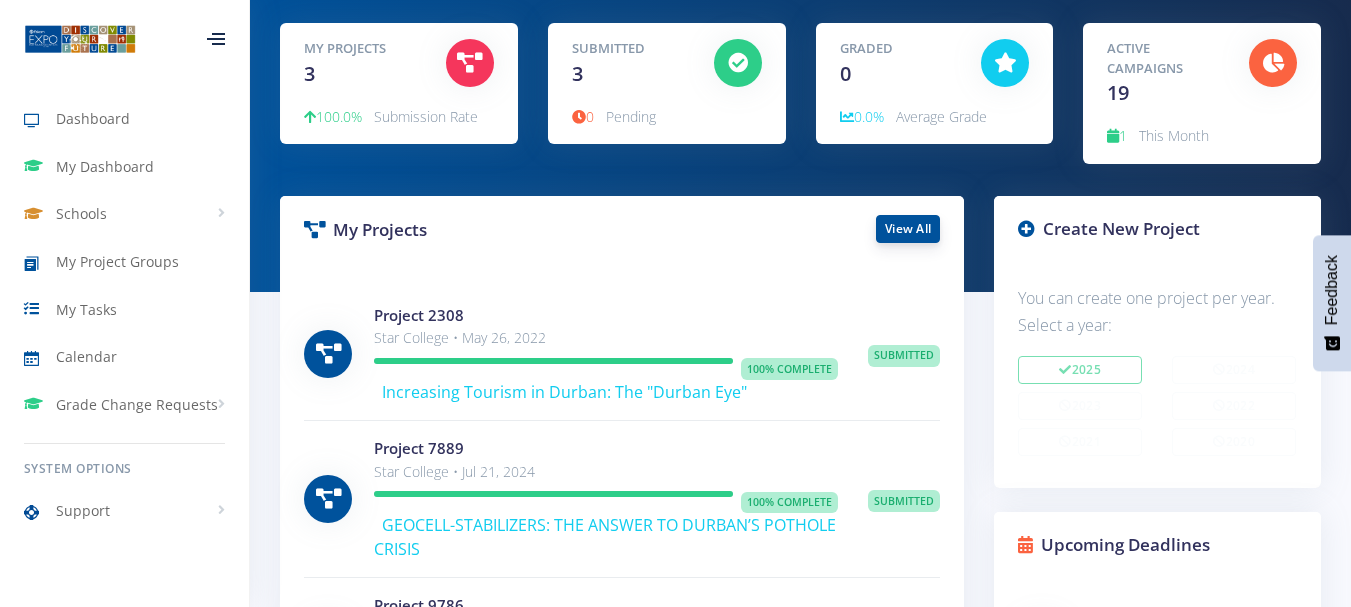click on "View All" at bounding box center [908, 229] 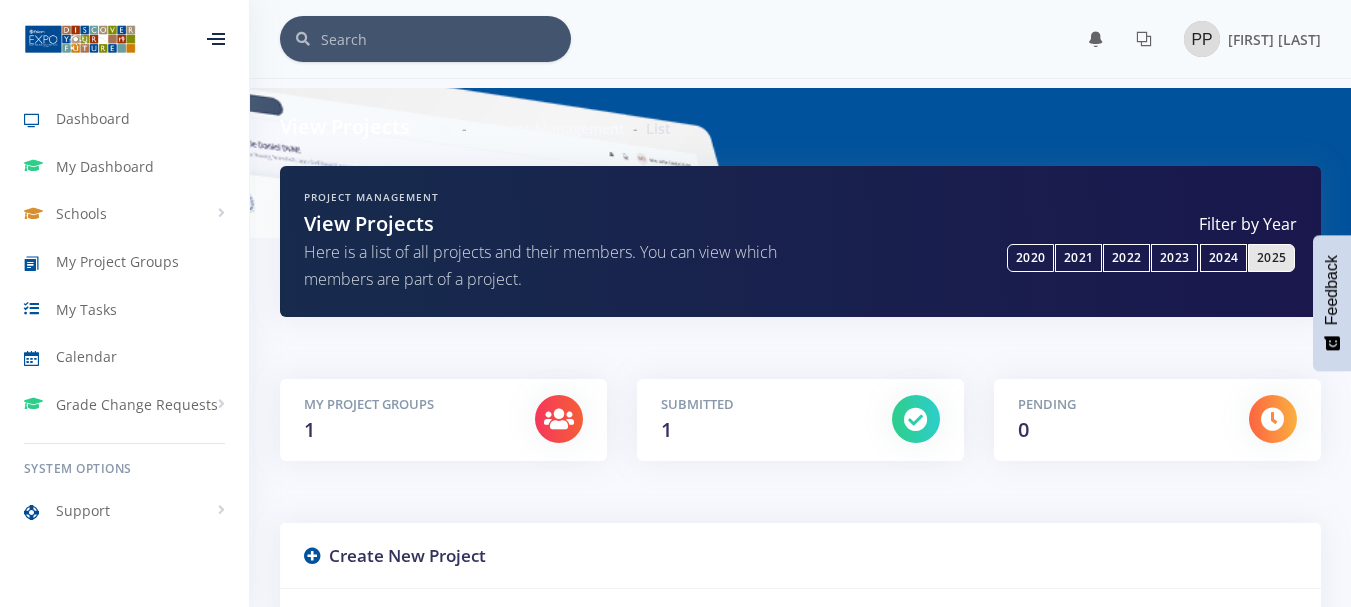 scroll, scrollTop: 0, scrollLeft: 0, axis: both 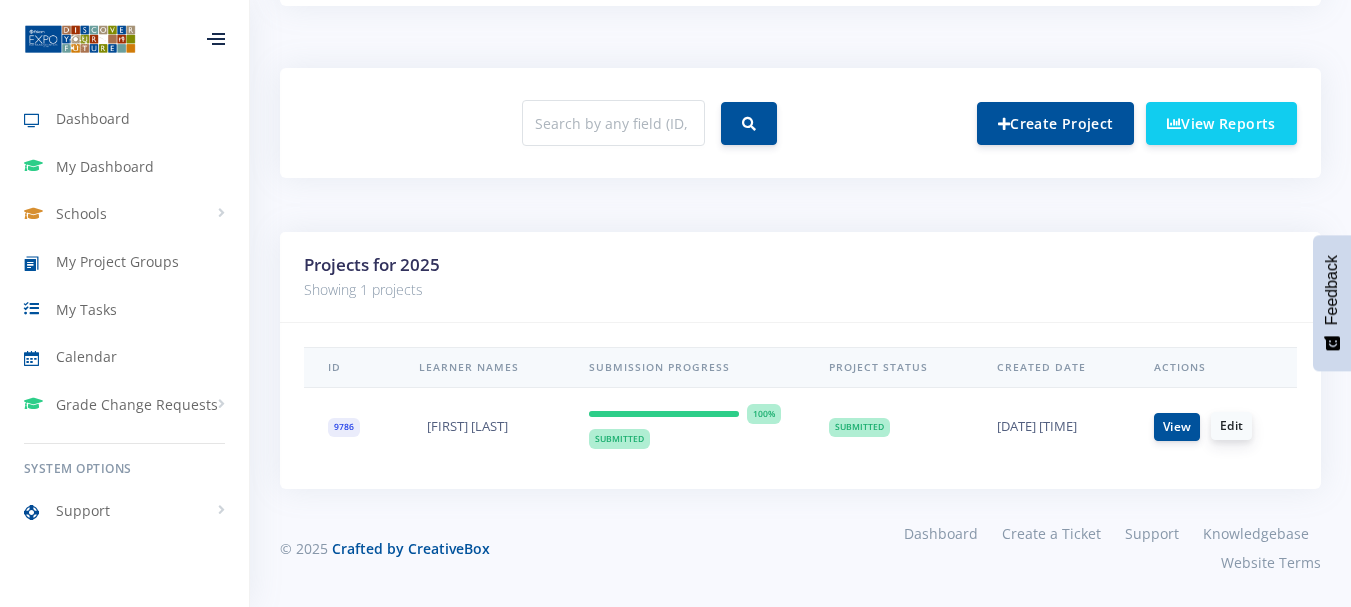 click on "Edit" at bounding box center (1231, 426) 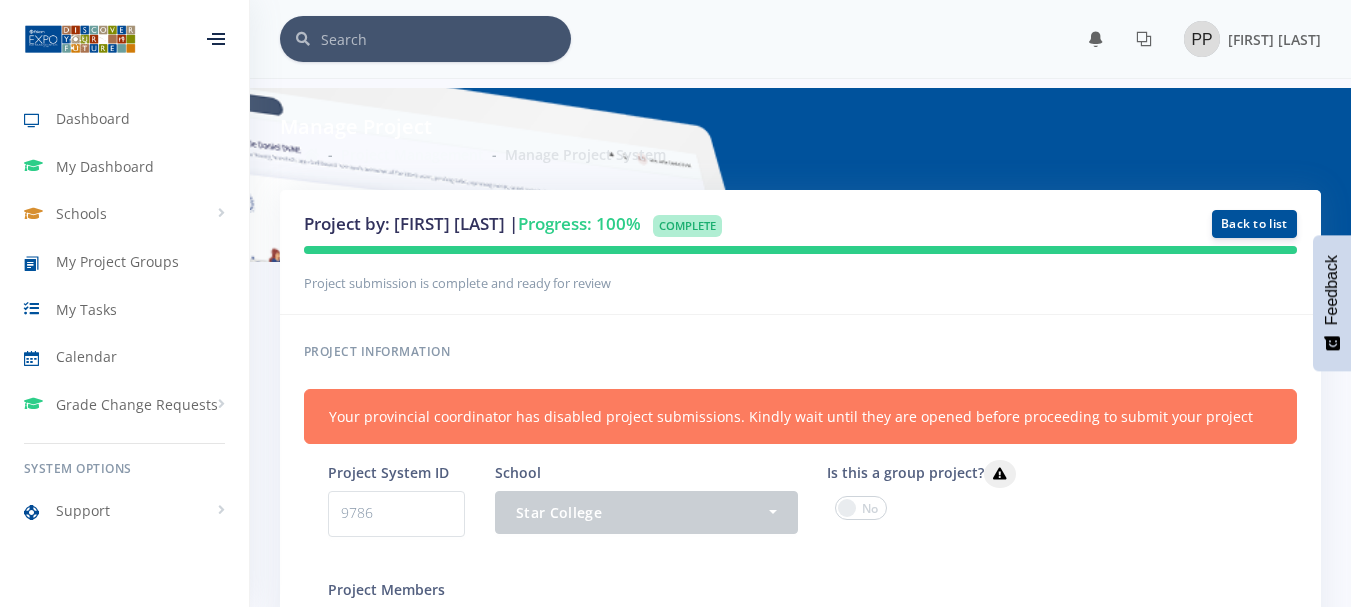 scroll, scrollTop: 0, scrollLeft: 0, axis: both 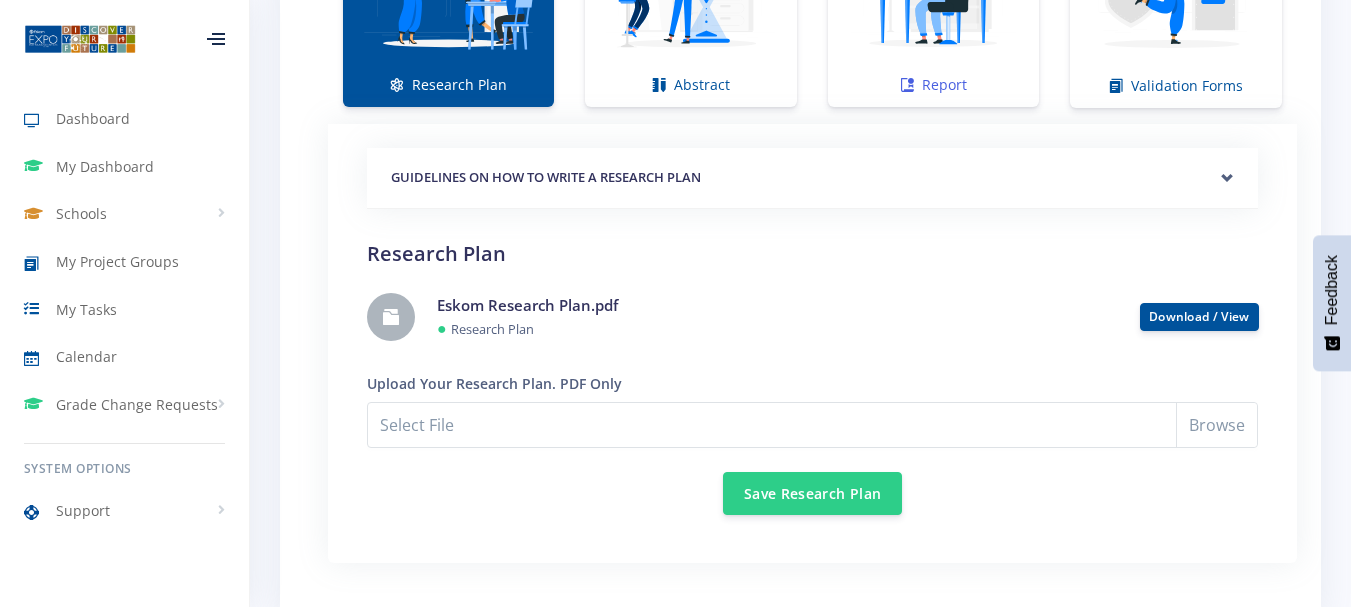 click at bounding box center [933, -16] 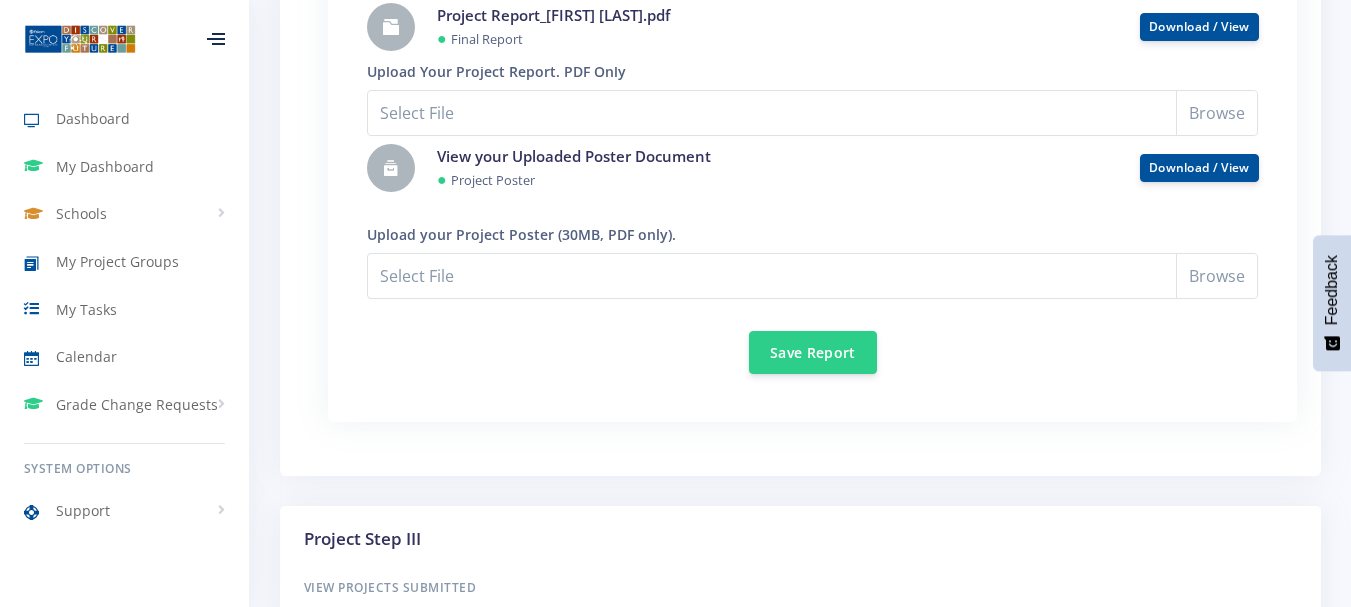 scroll, scrollTop: 1896, scrollLeft: 0, axis: vertical 